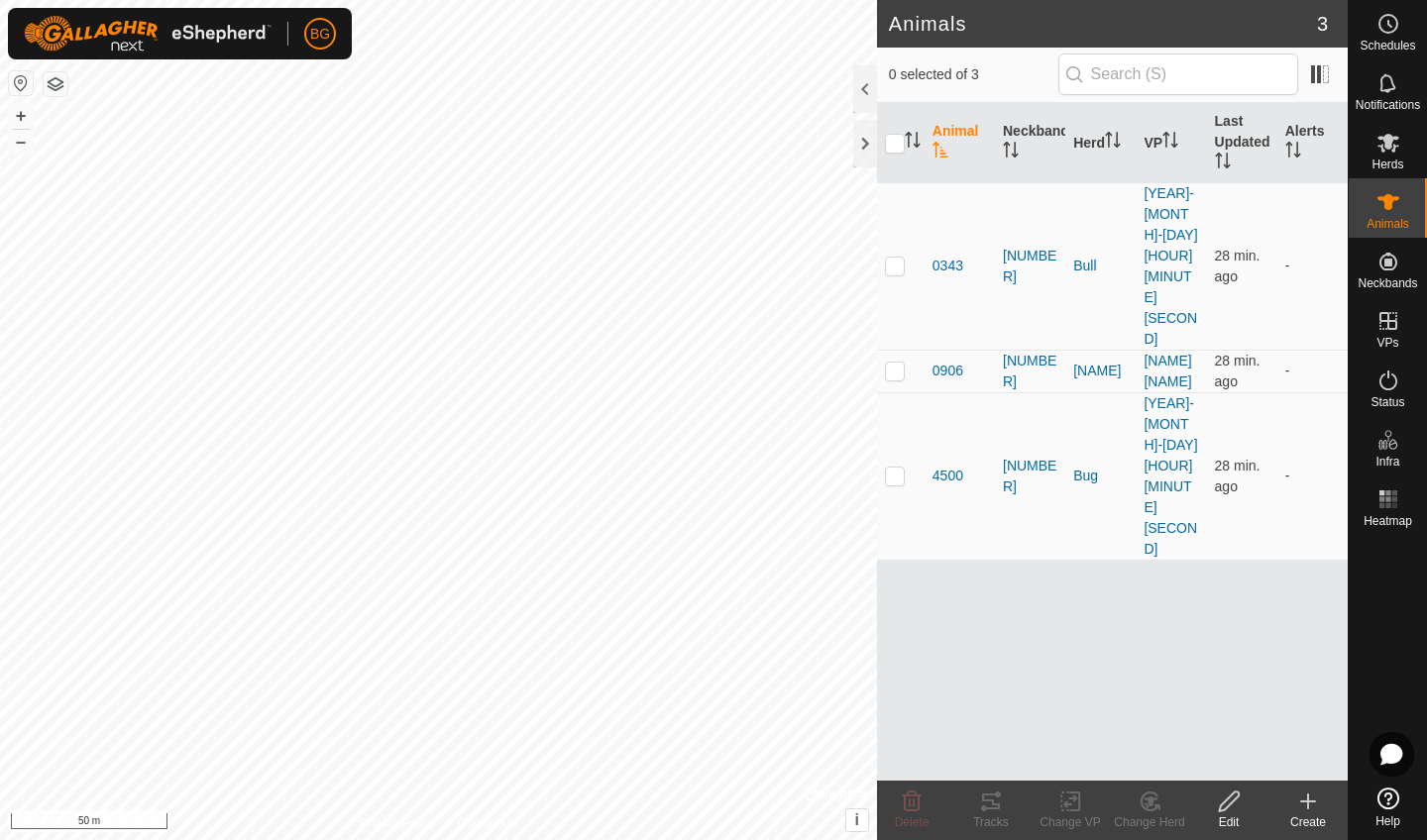 scroll, scrollTop: 0, scrollLeft: 0, axis: both 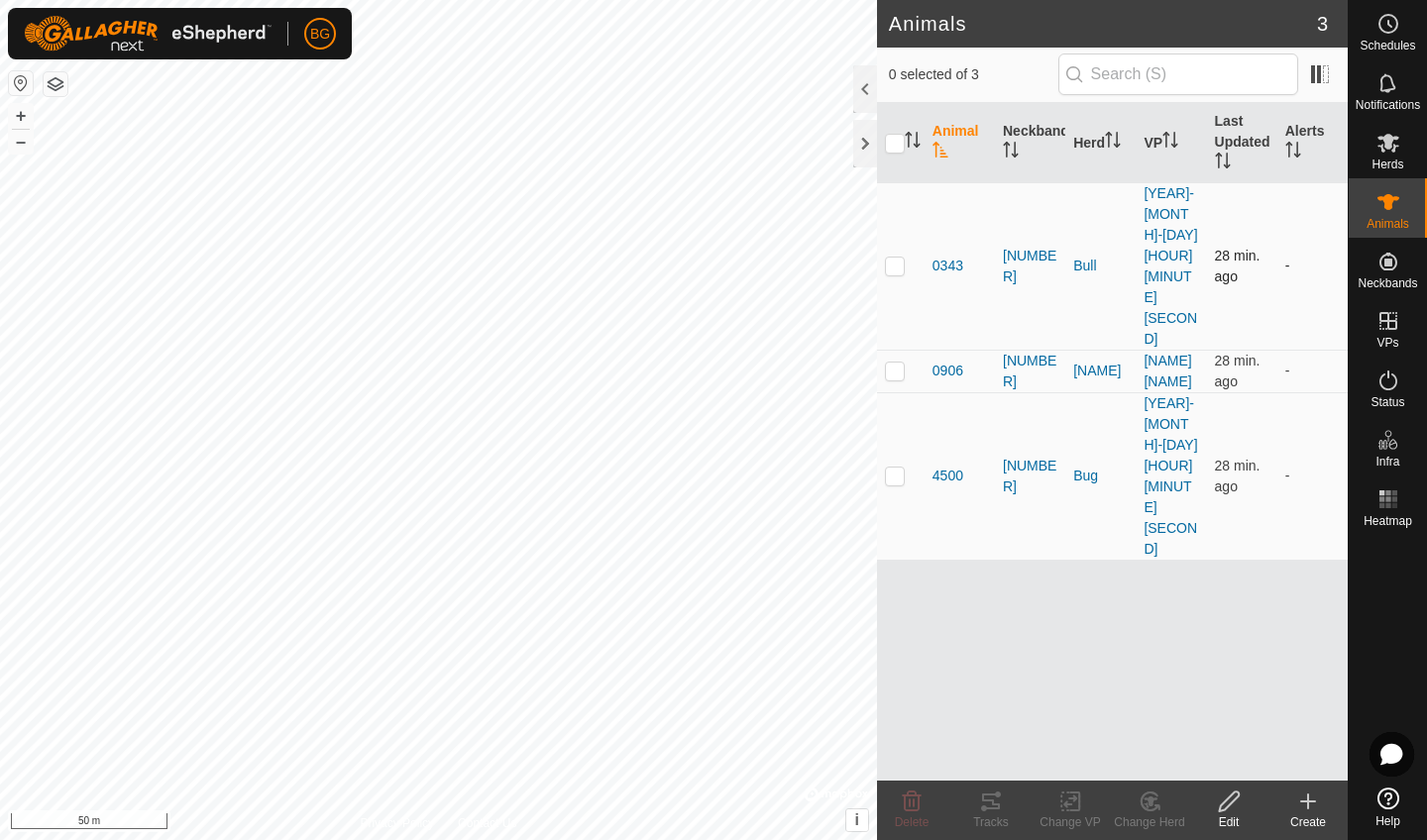 click at bounding box center [895, 265] 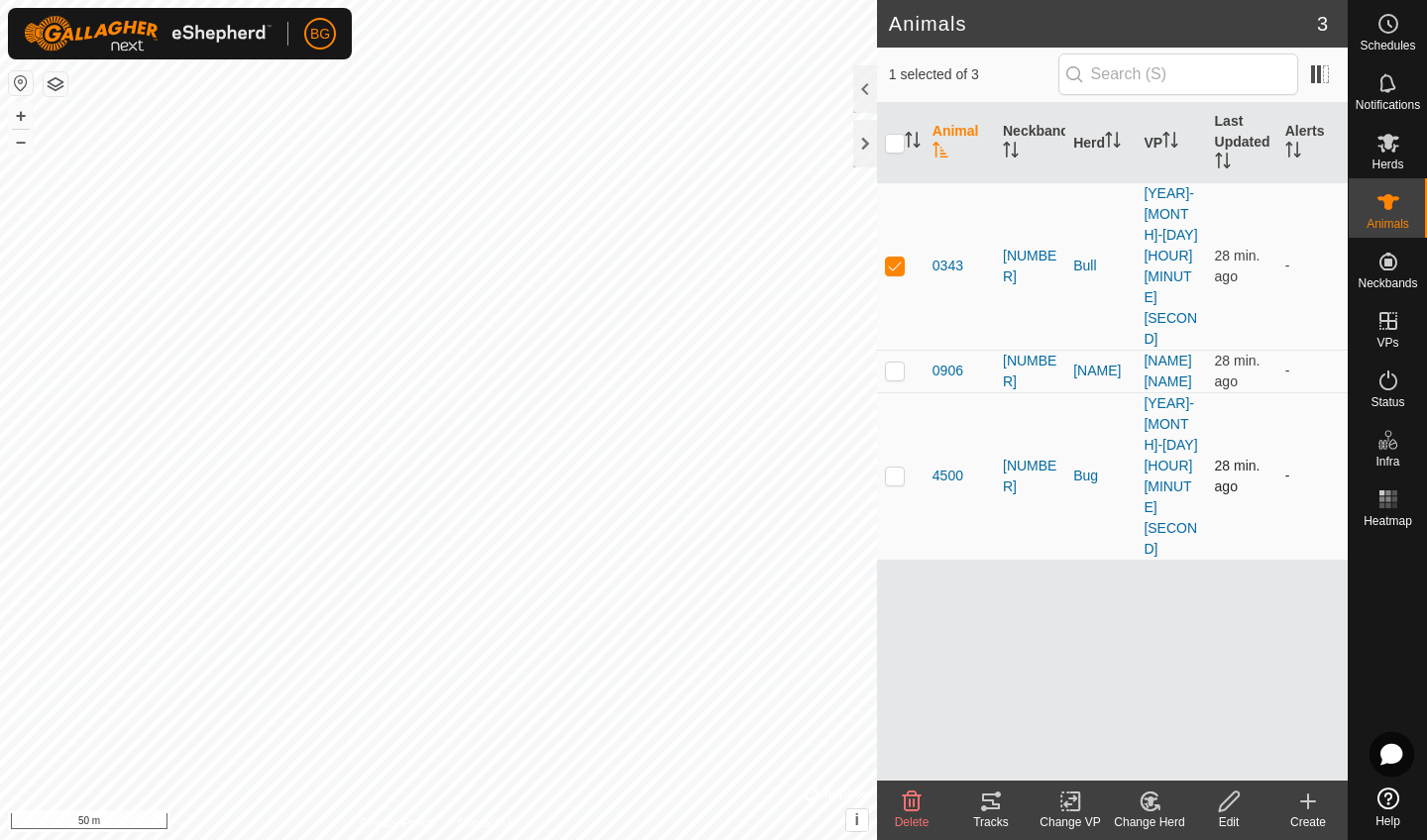 click at bounding box center [895, 475] 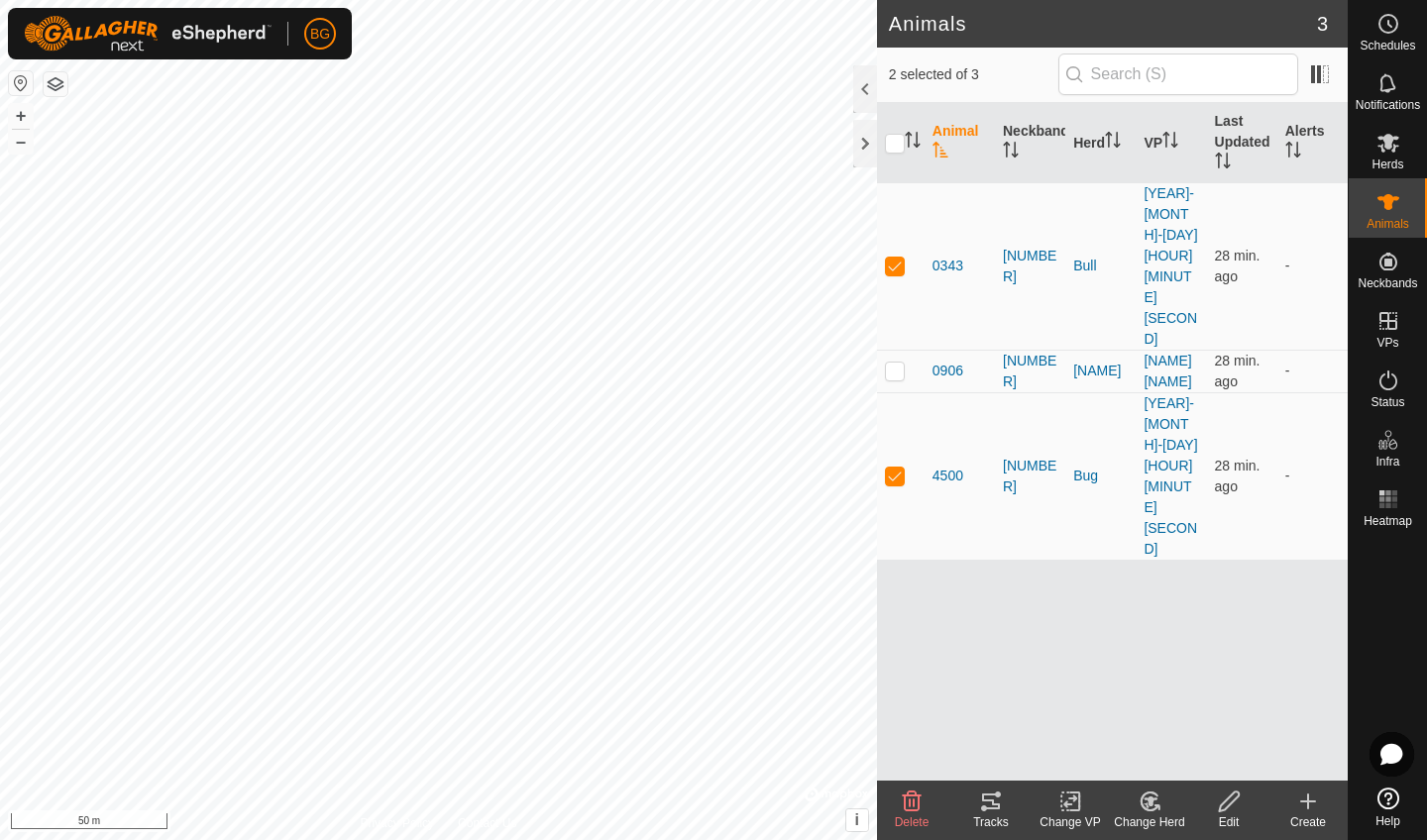 click 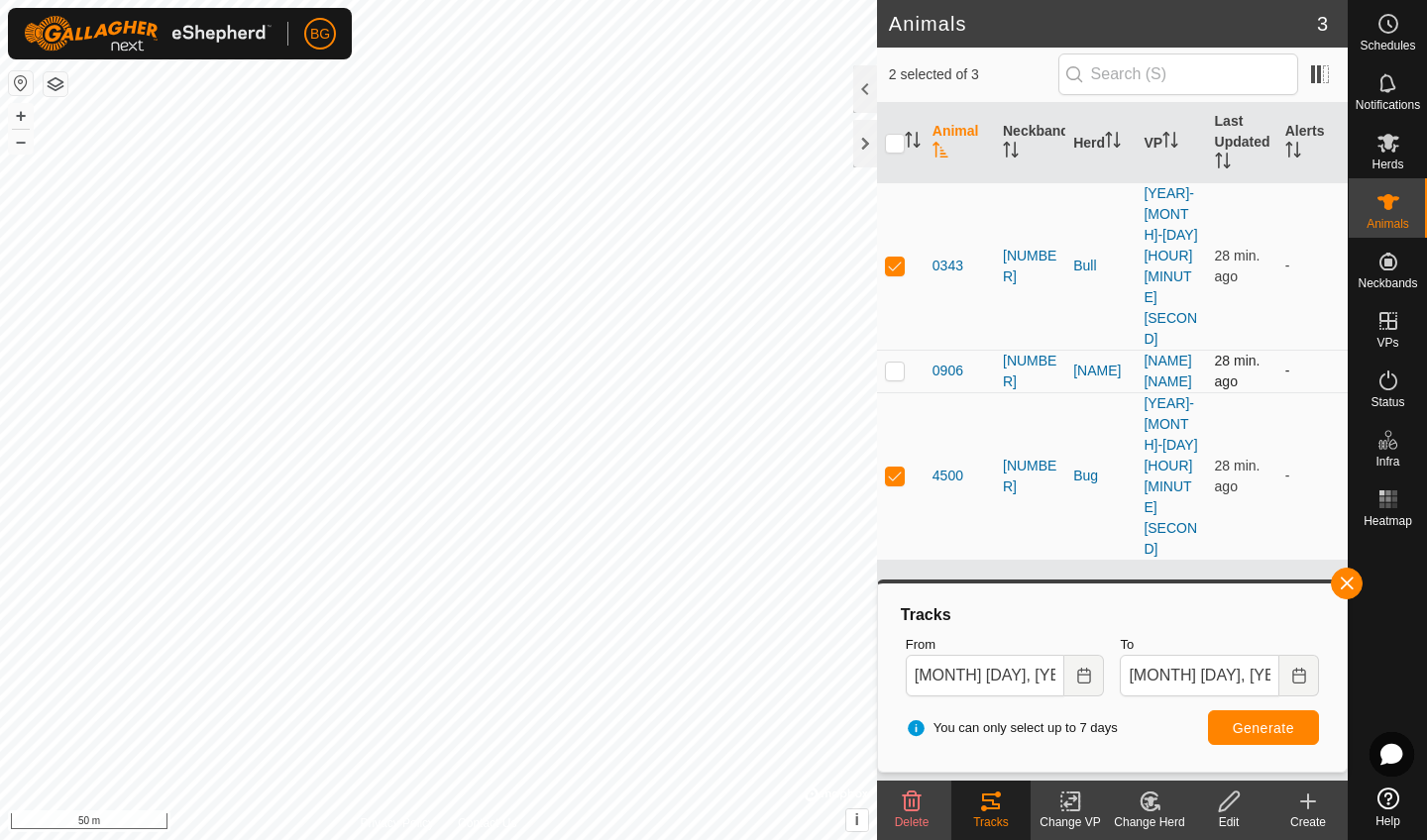 click at bounding box center [901, 370] 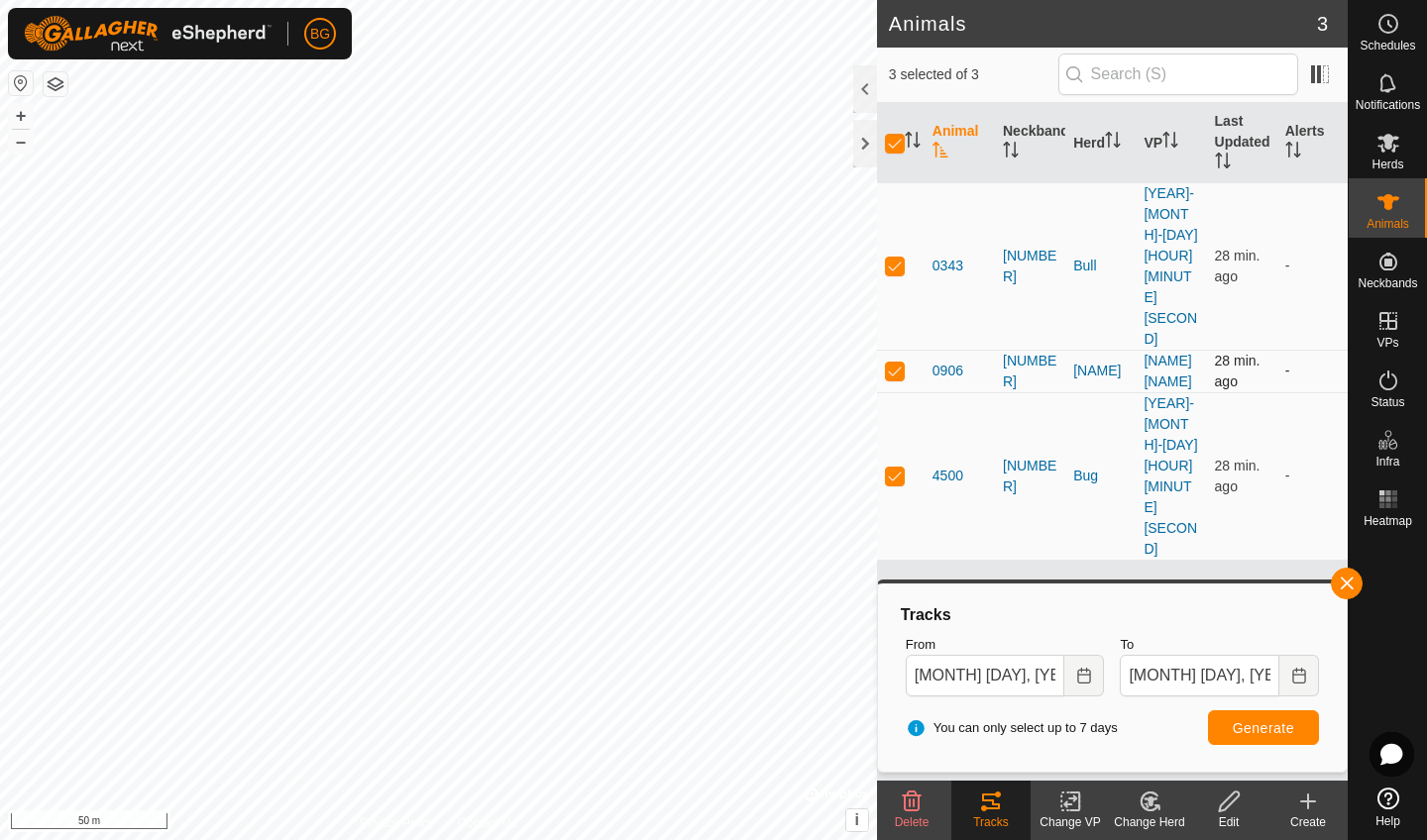checkbox on "true" 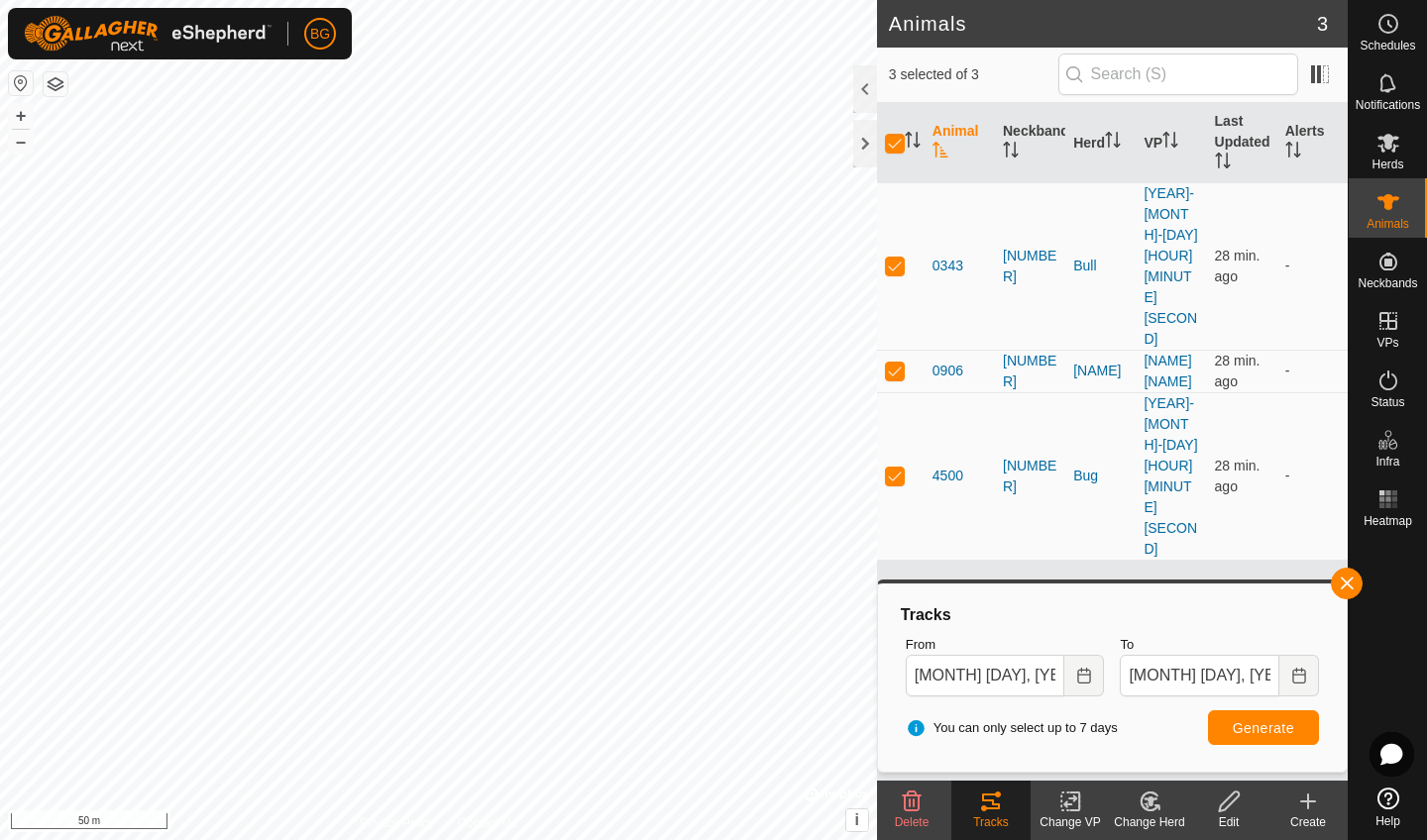 click on "Generate" at bounding box center [1263, 728] 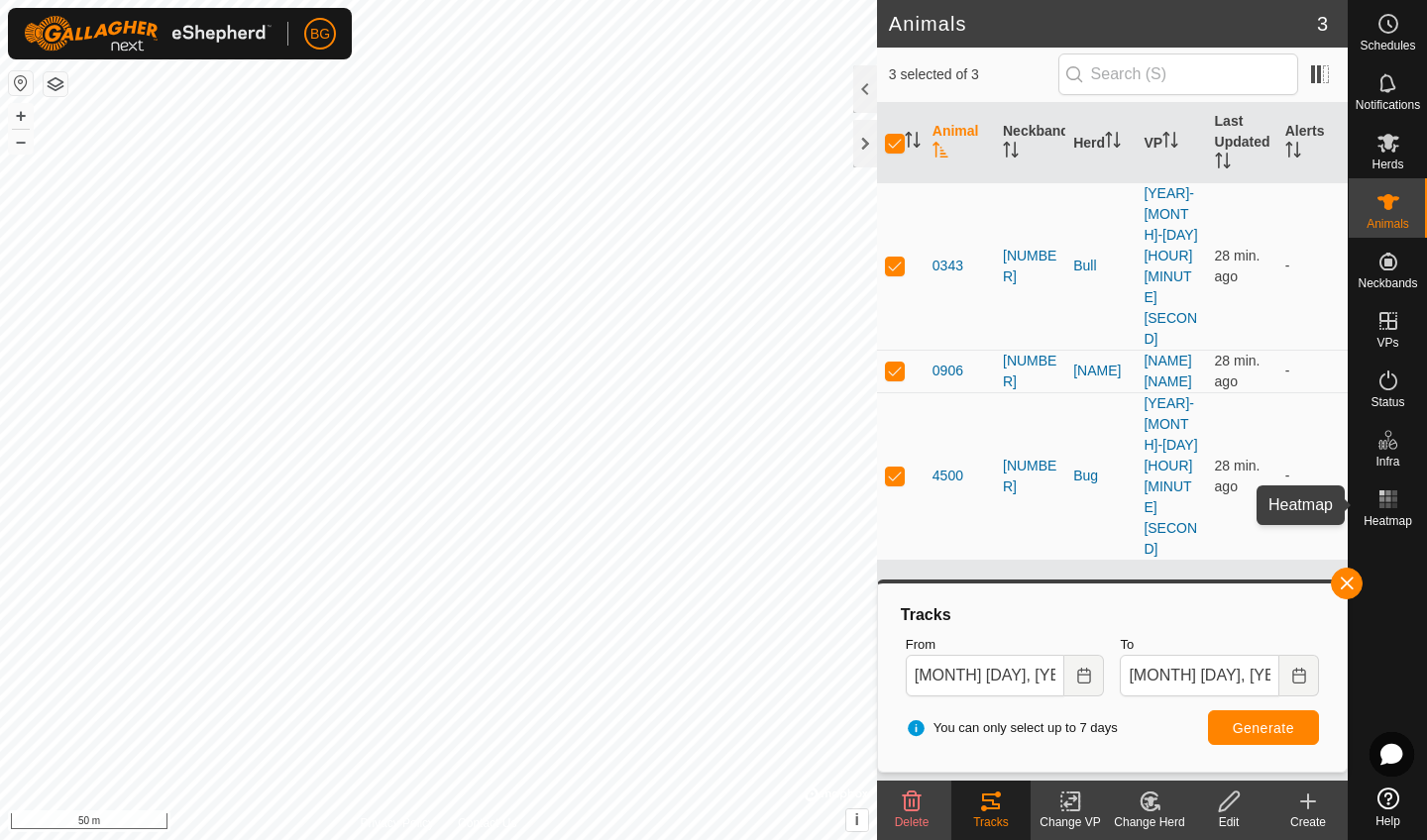 click 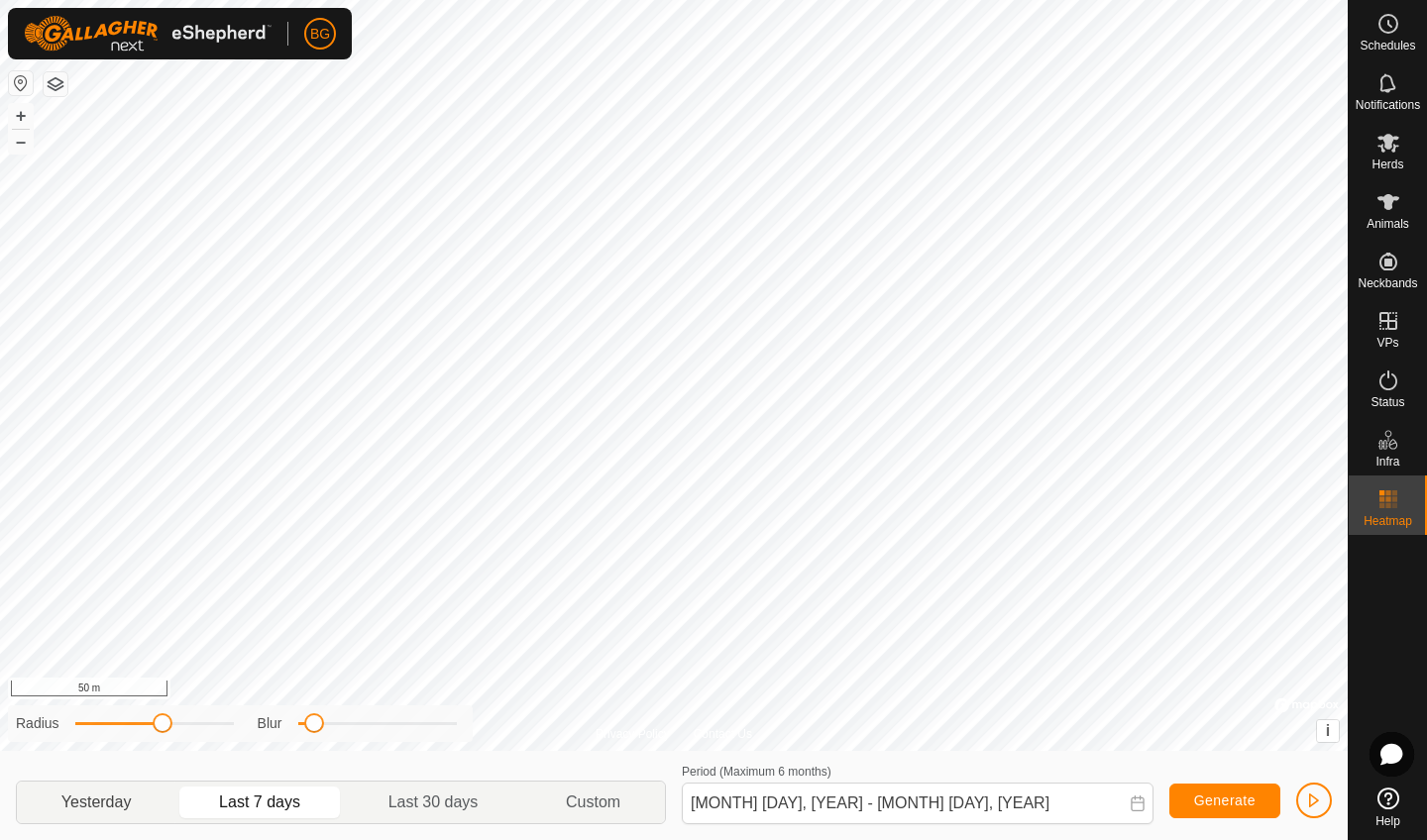 click on "Yesterday" 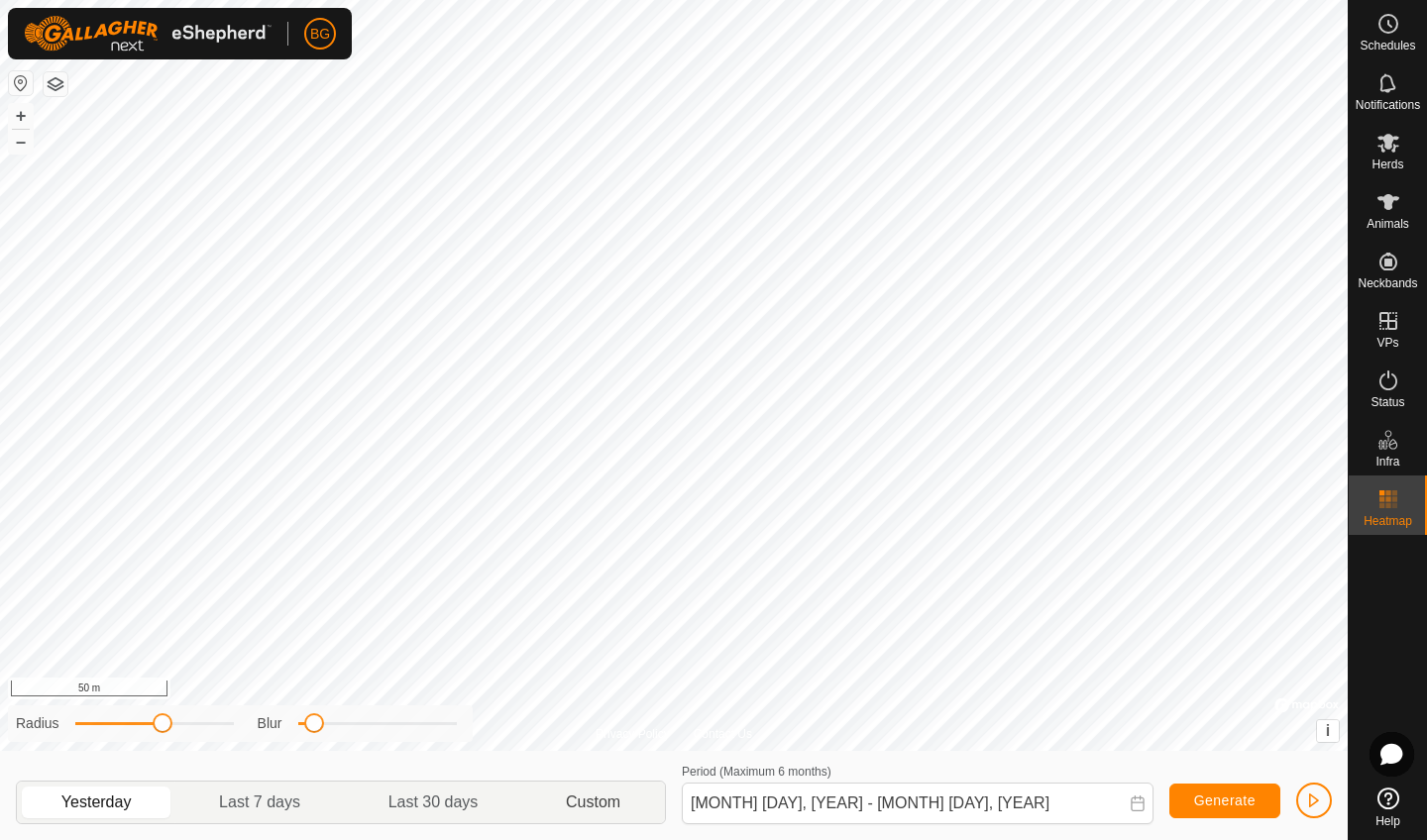 click on "Custom" 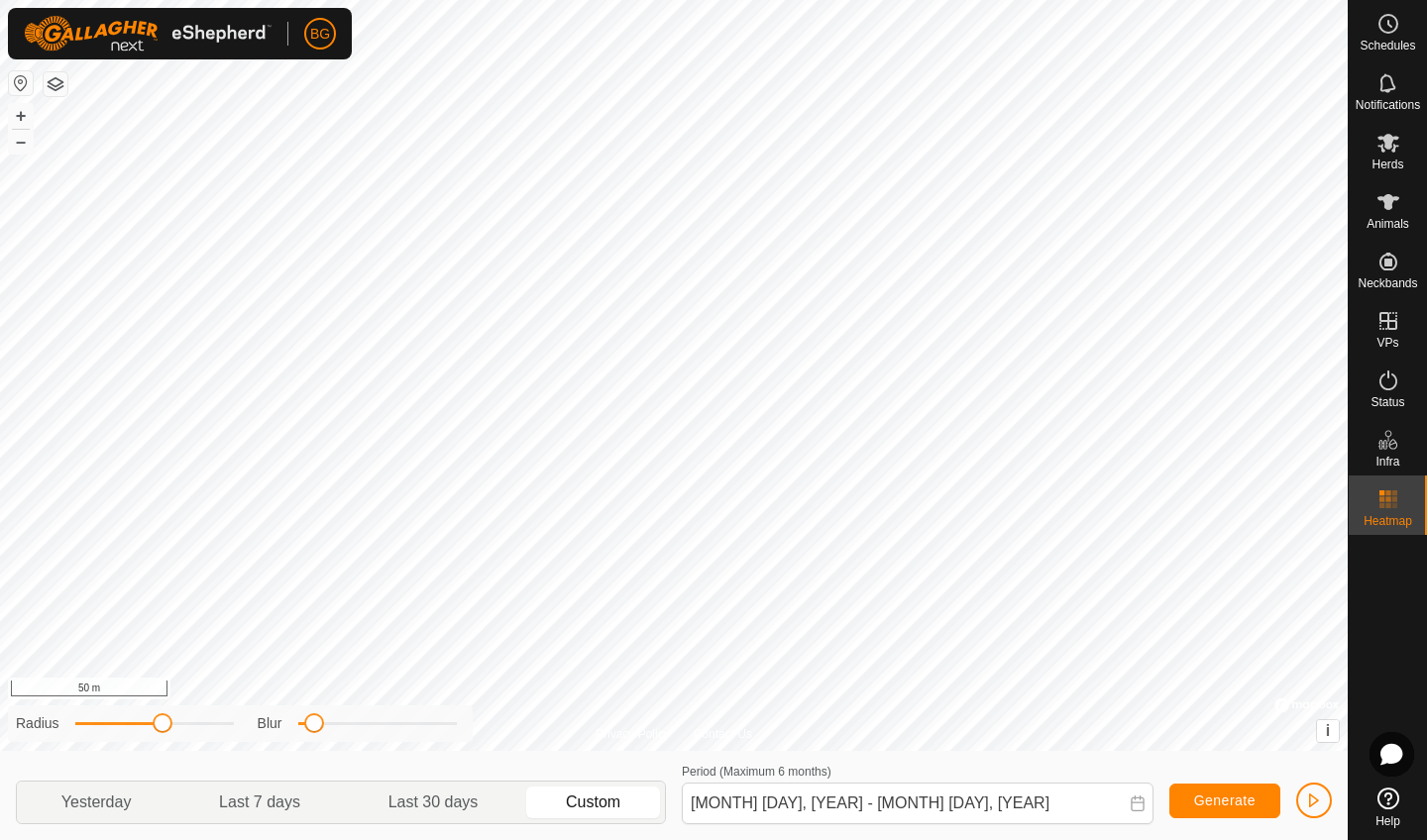 click 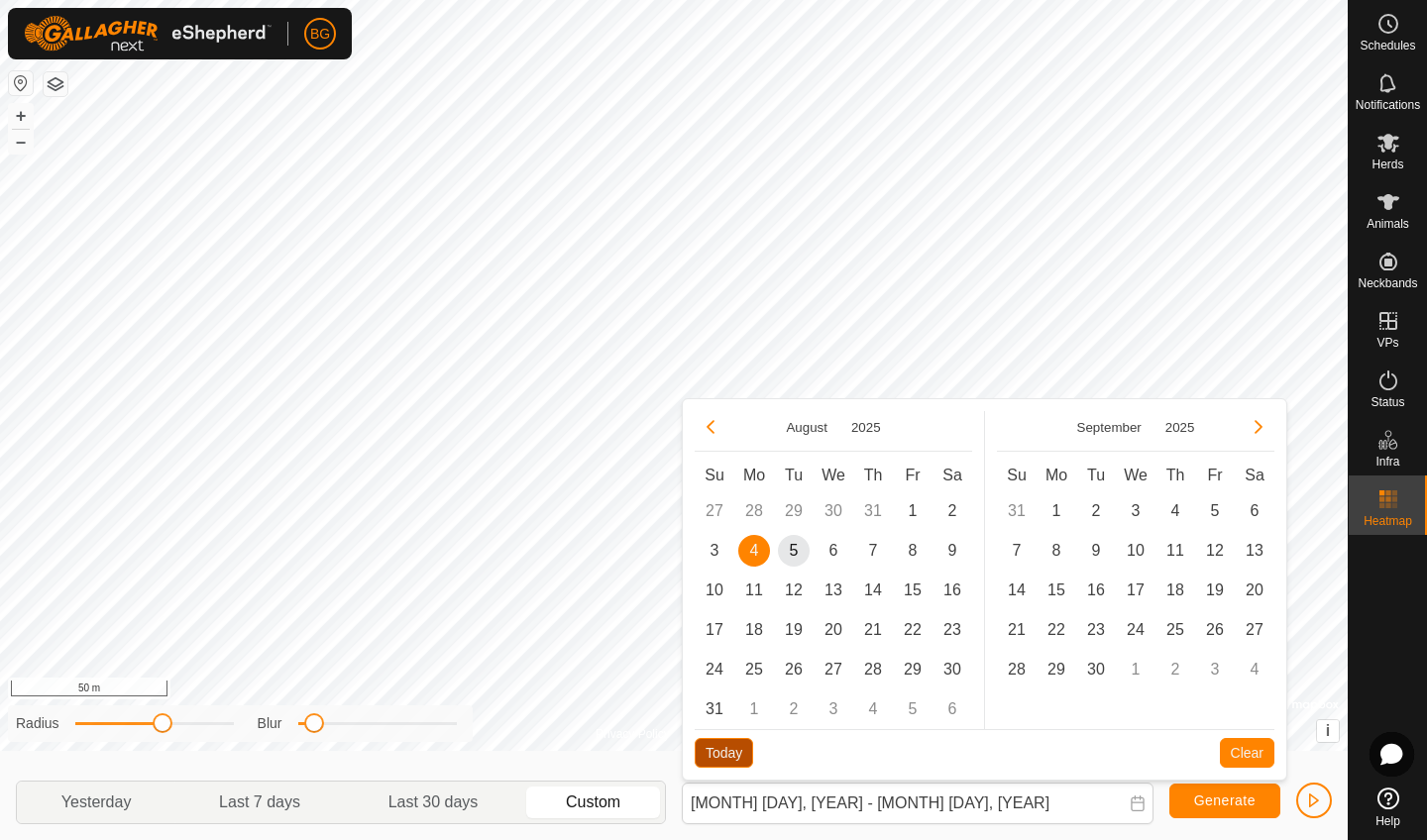 click on "Today" at bounding box center (723, 753) 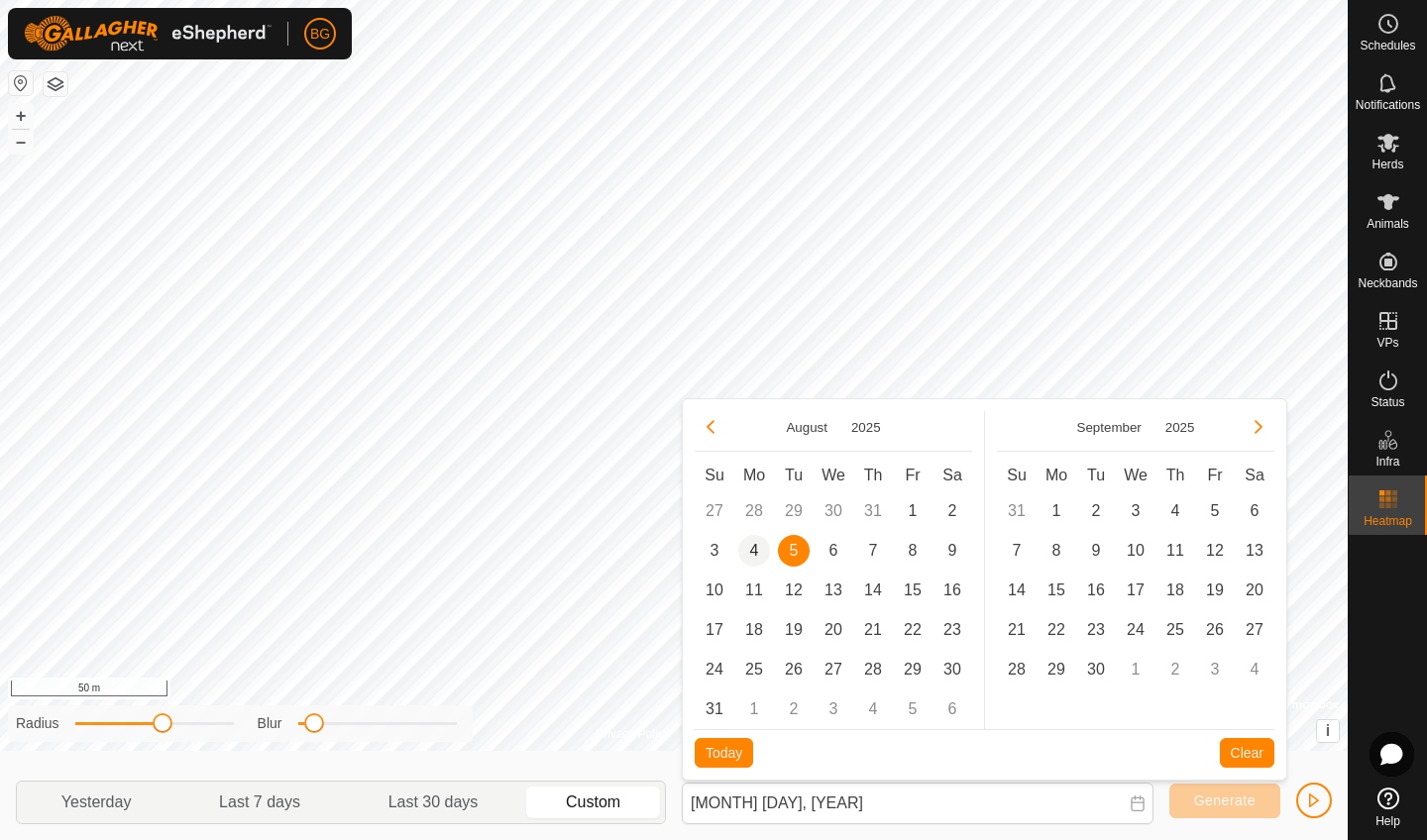 click on "4" at bounding box center (754, 551) 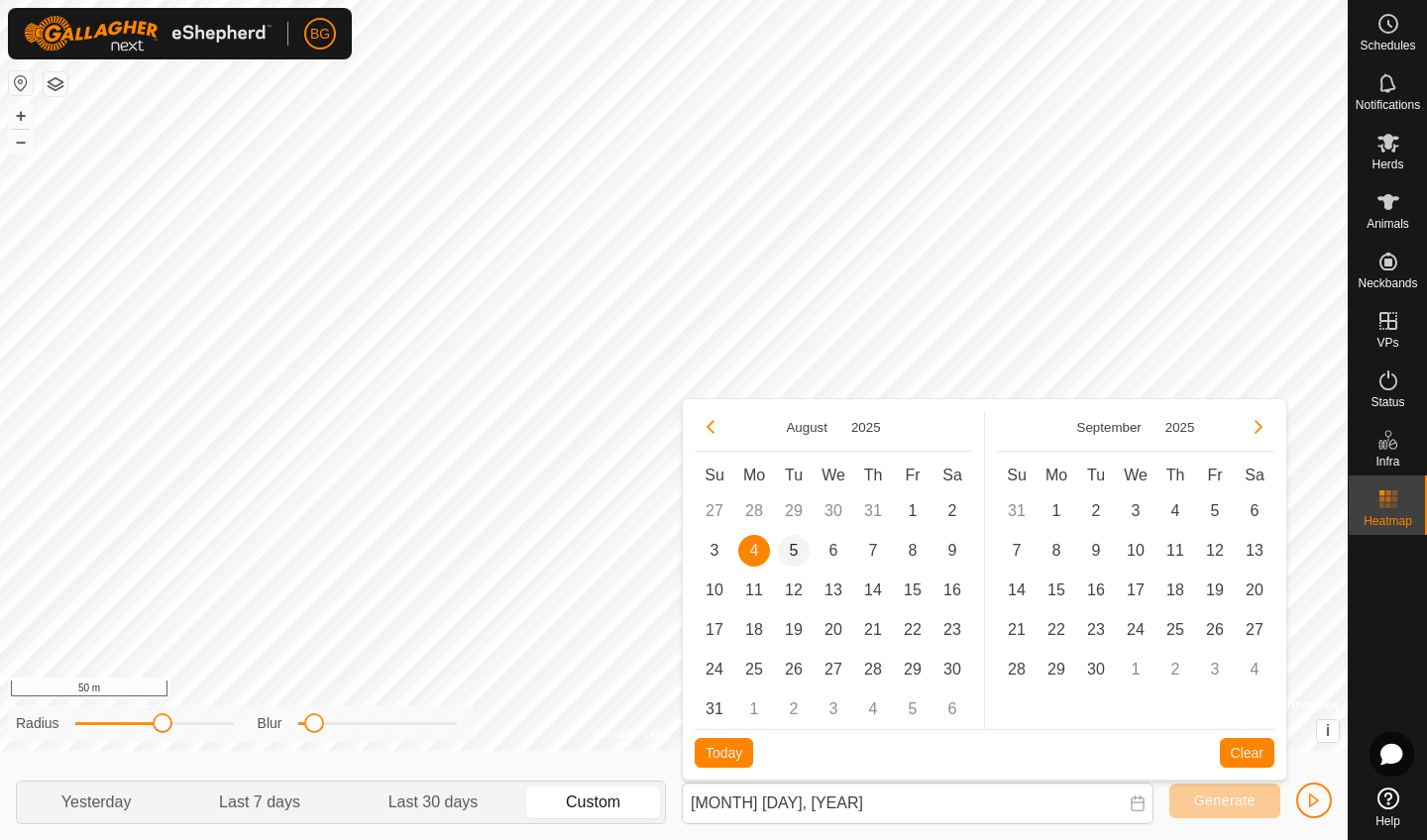 click on "5" at bounding box center (794, 551) 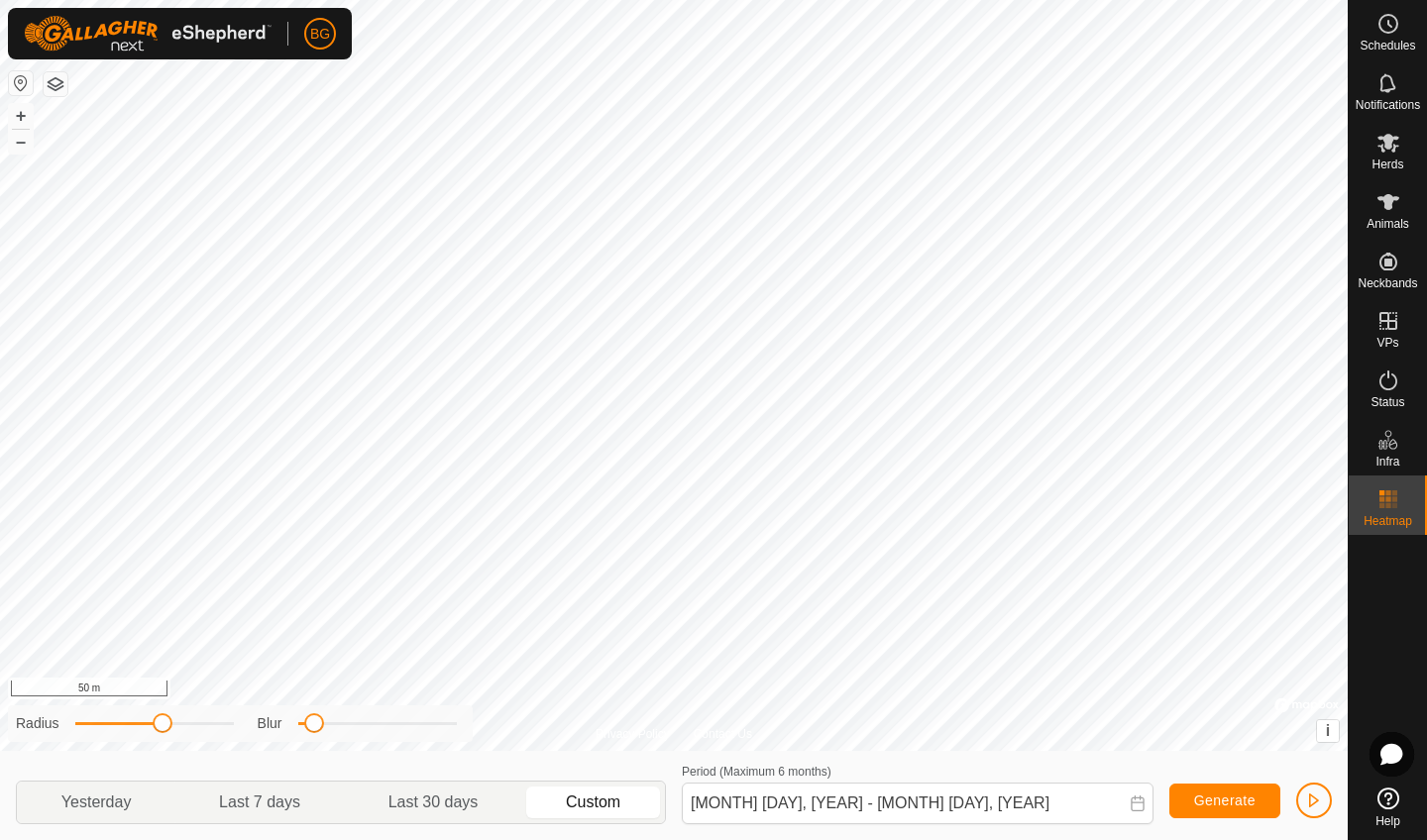 click on "Generate" 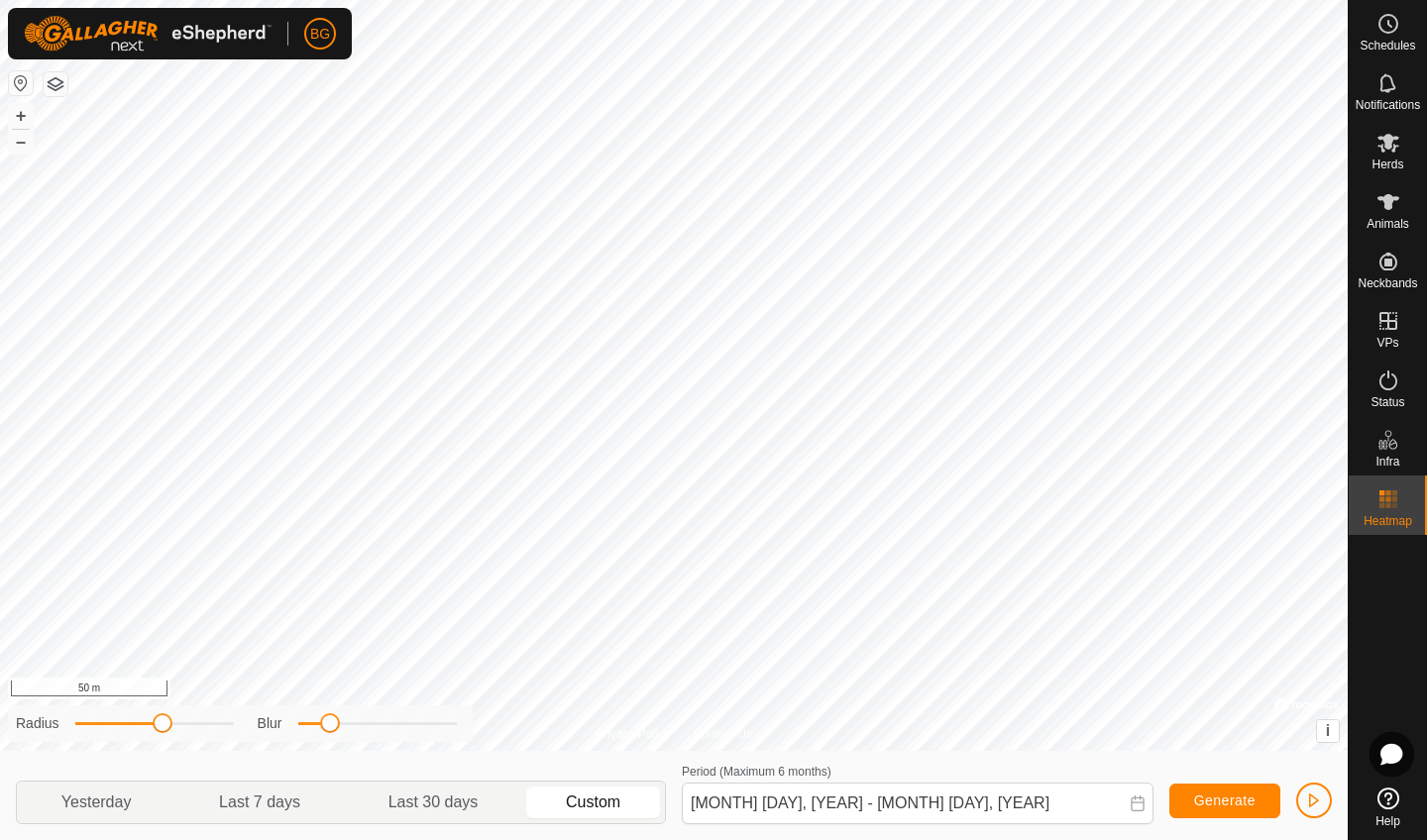 drag, startPoint x: 316, startPoint y: 726, endPoint x: 330, endPoint y: 736, distance: 17.20465 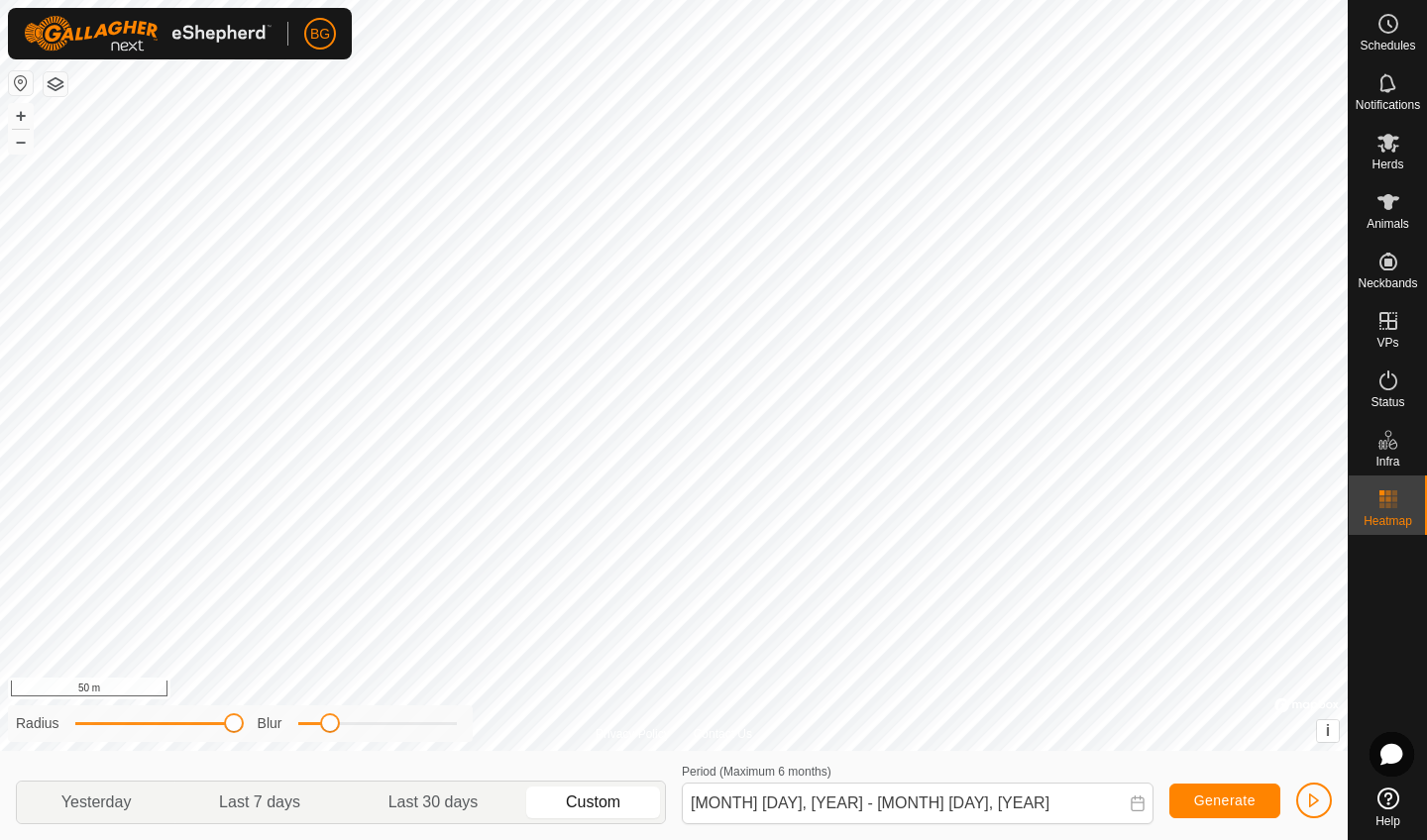 drag, startPoint x: 168, startPoint y: 723, endPoint x: 299, endPoint y: 717, distance: 131.13733 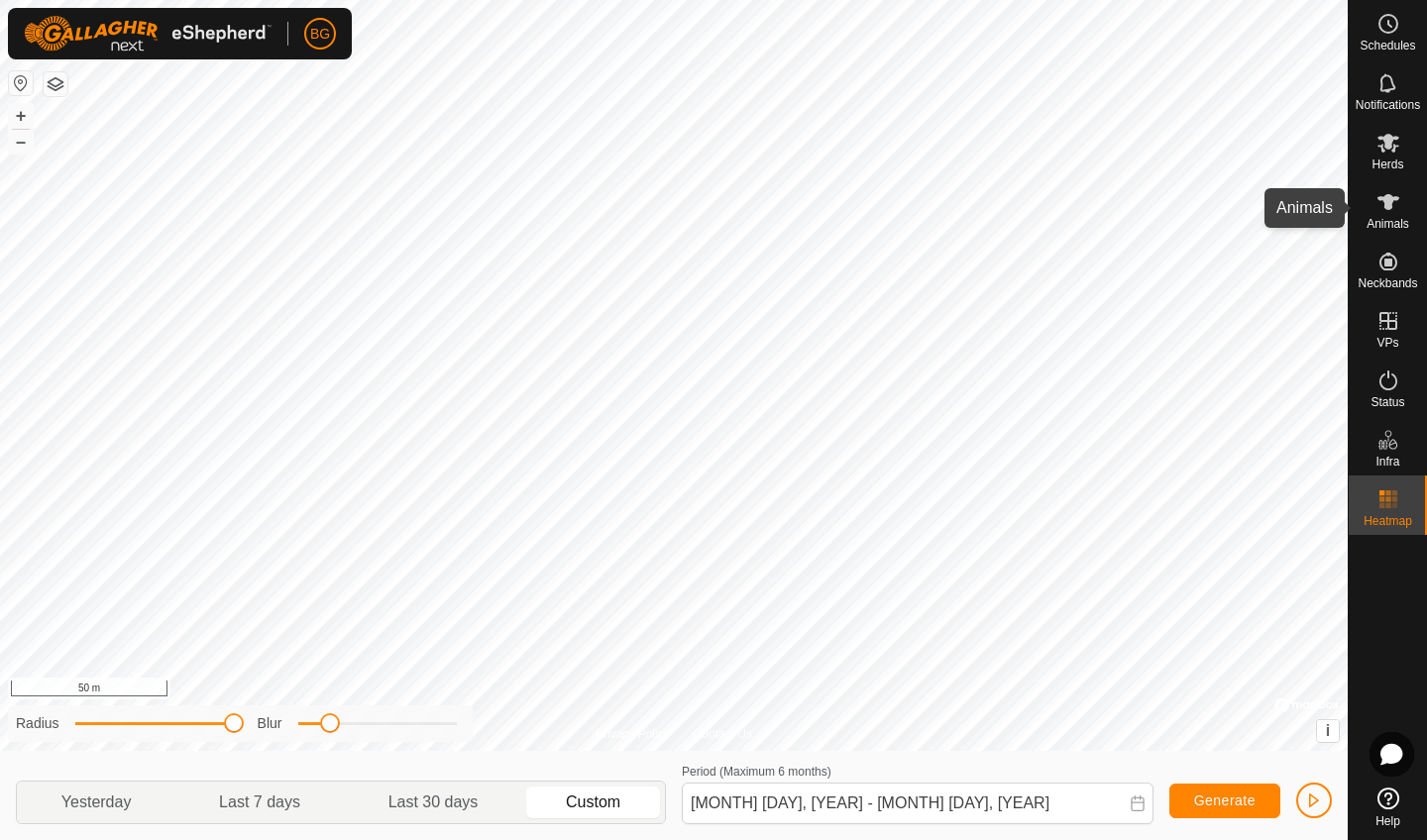 click on "Animals" at bounding box center [1387, 224] 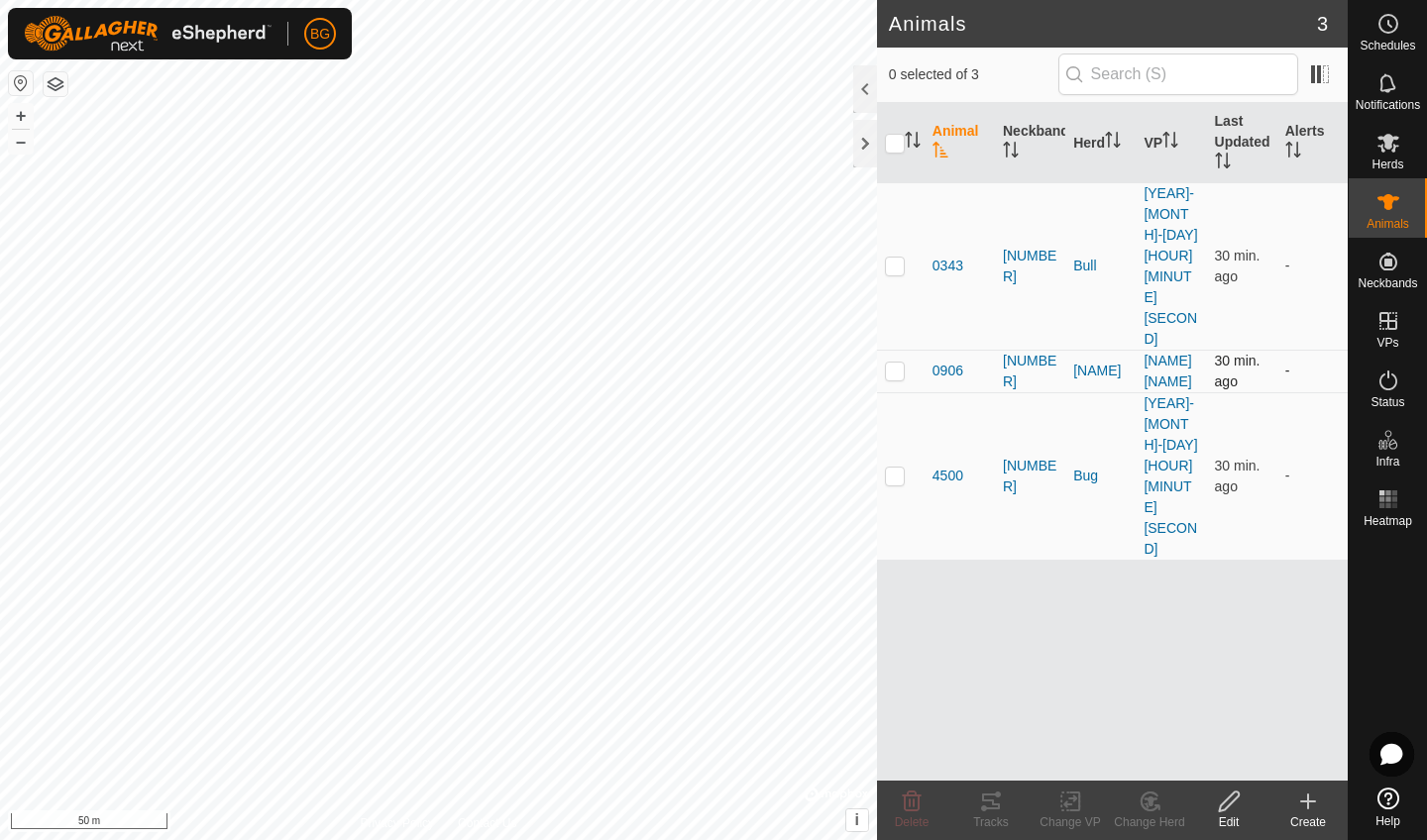 click at bounding box center (895, 370) 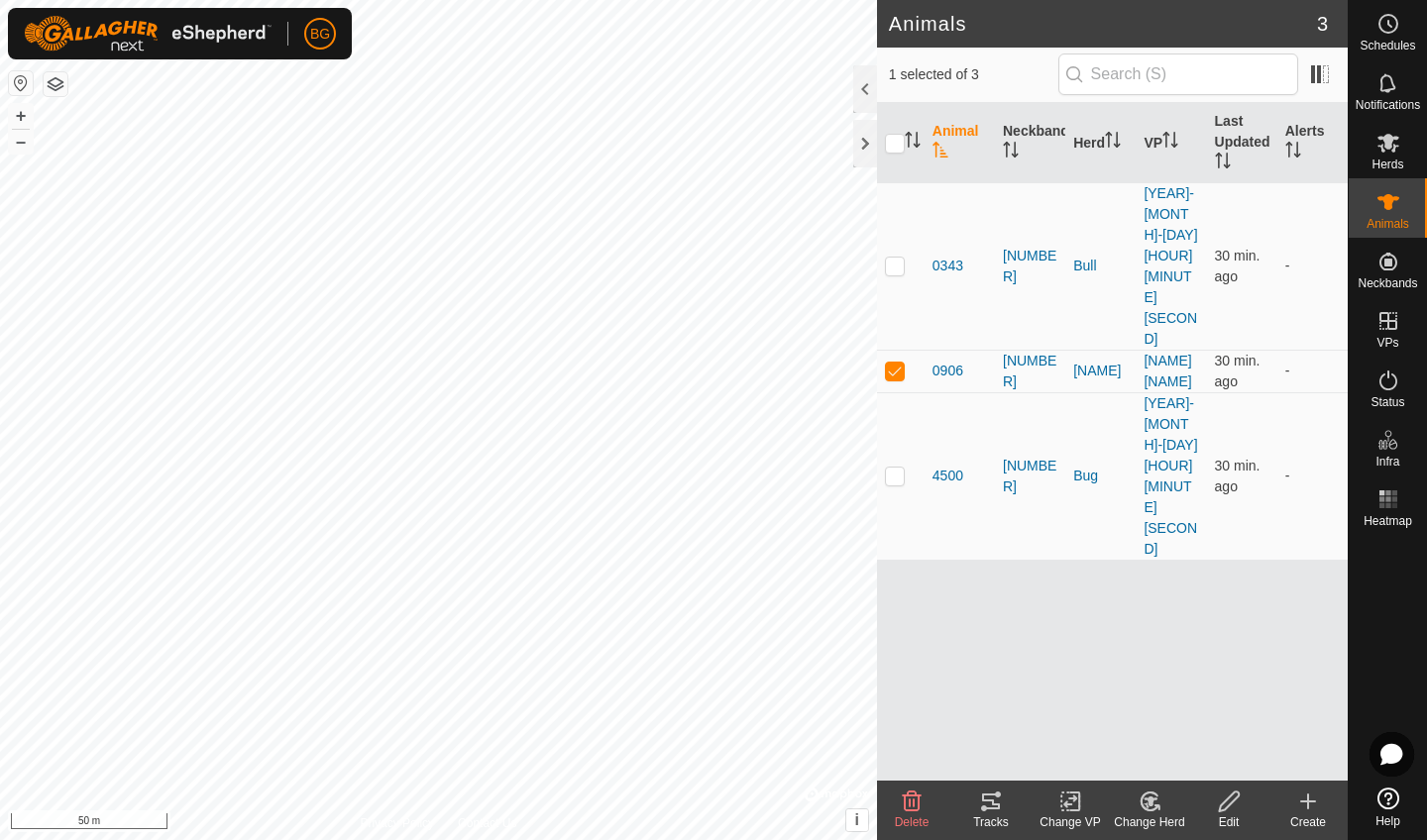 click 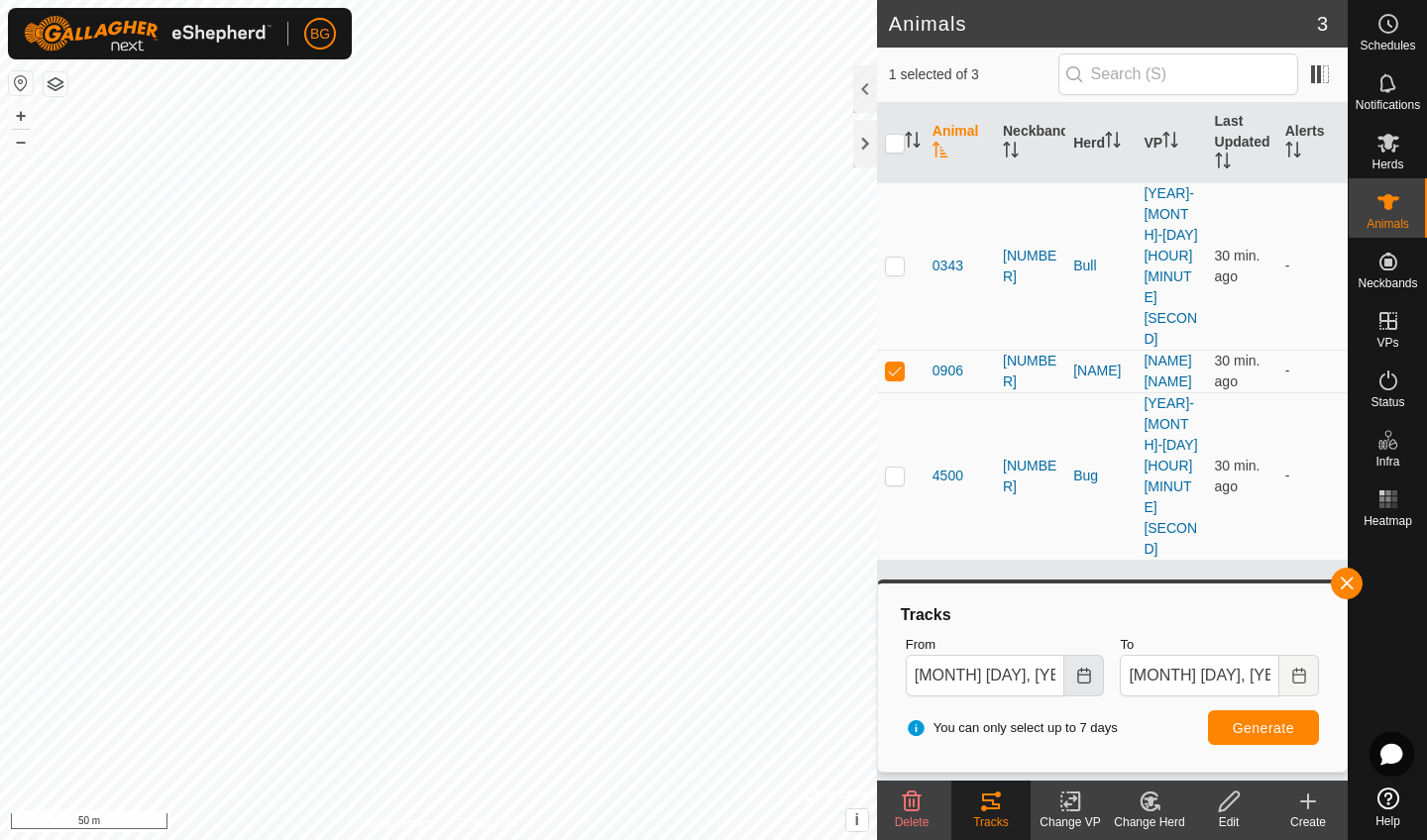 click at bounding box center (1084, 676) 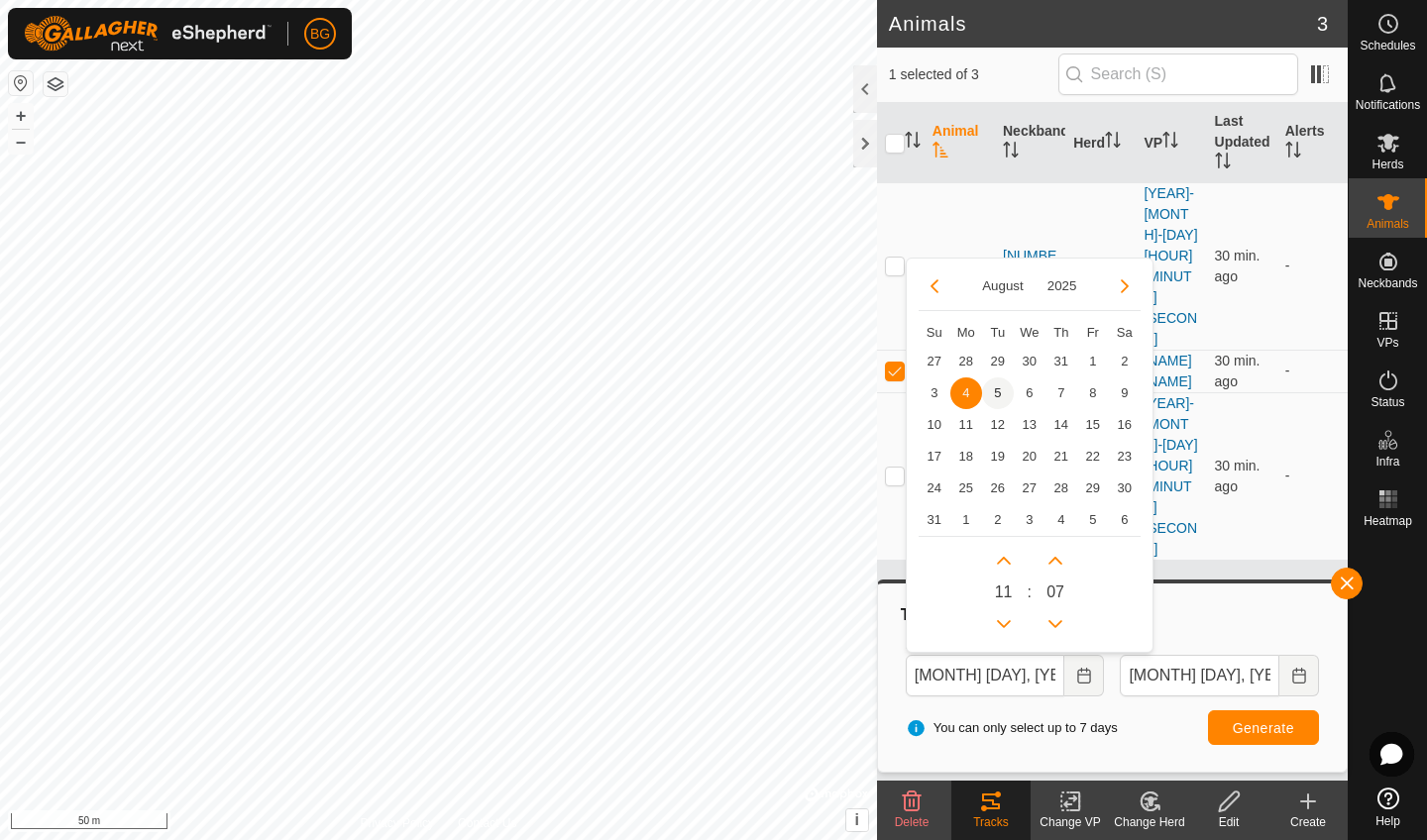 click on "5" at bounding box center (998, 393) 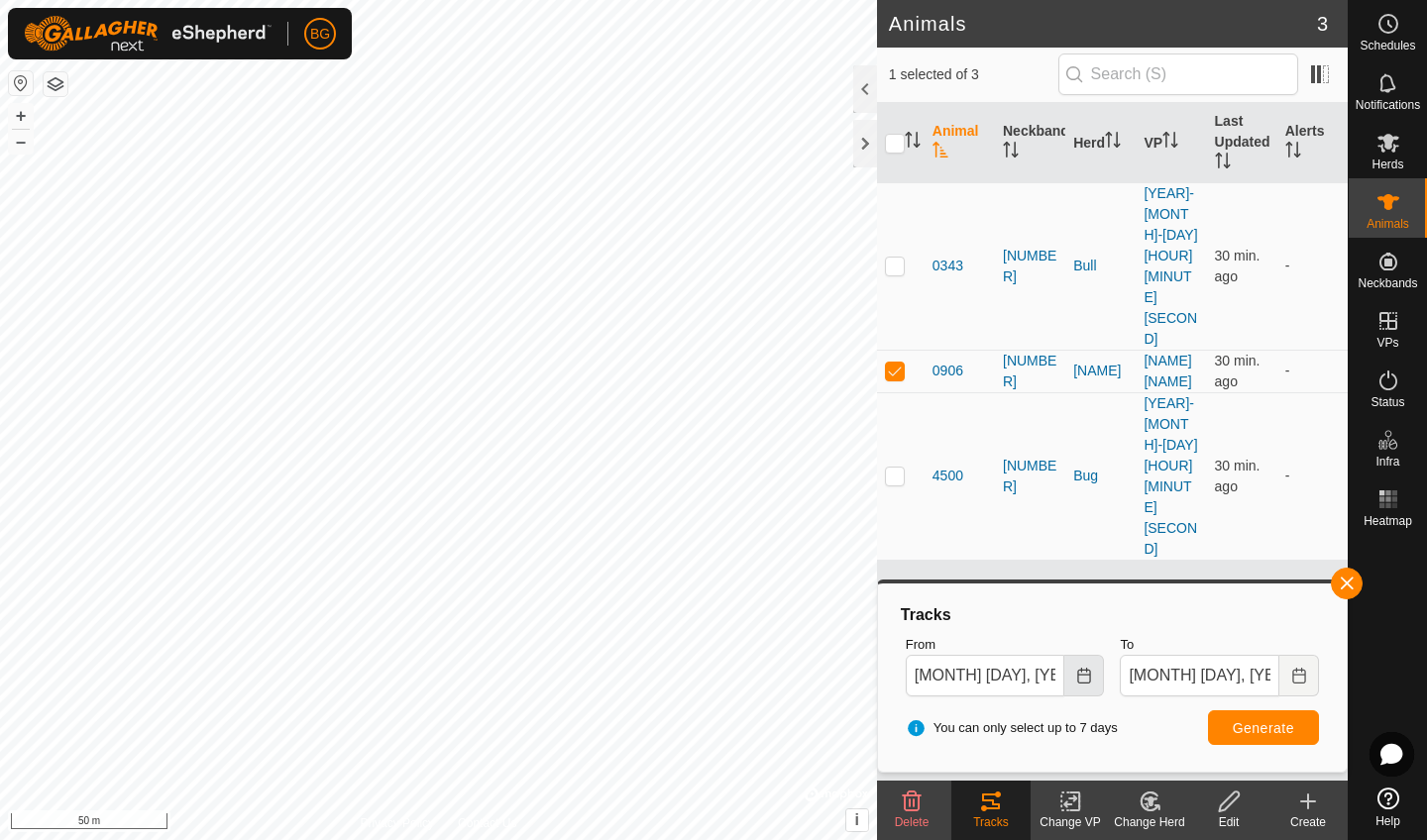 click at bounding box center (1084, 676) 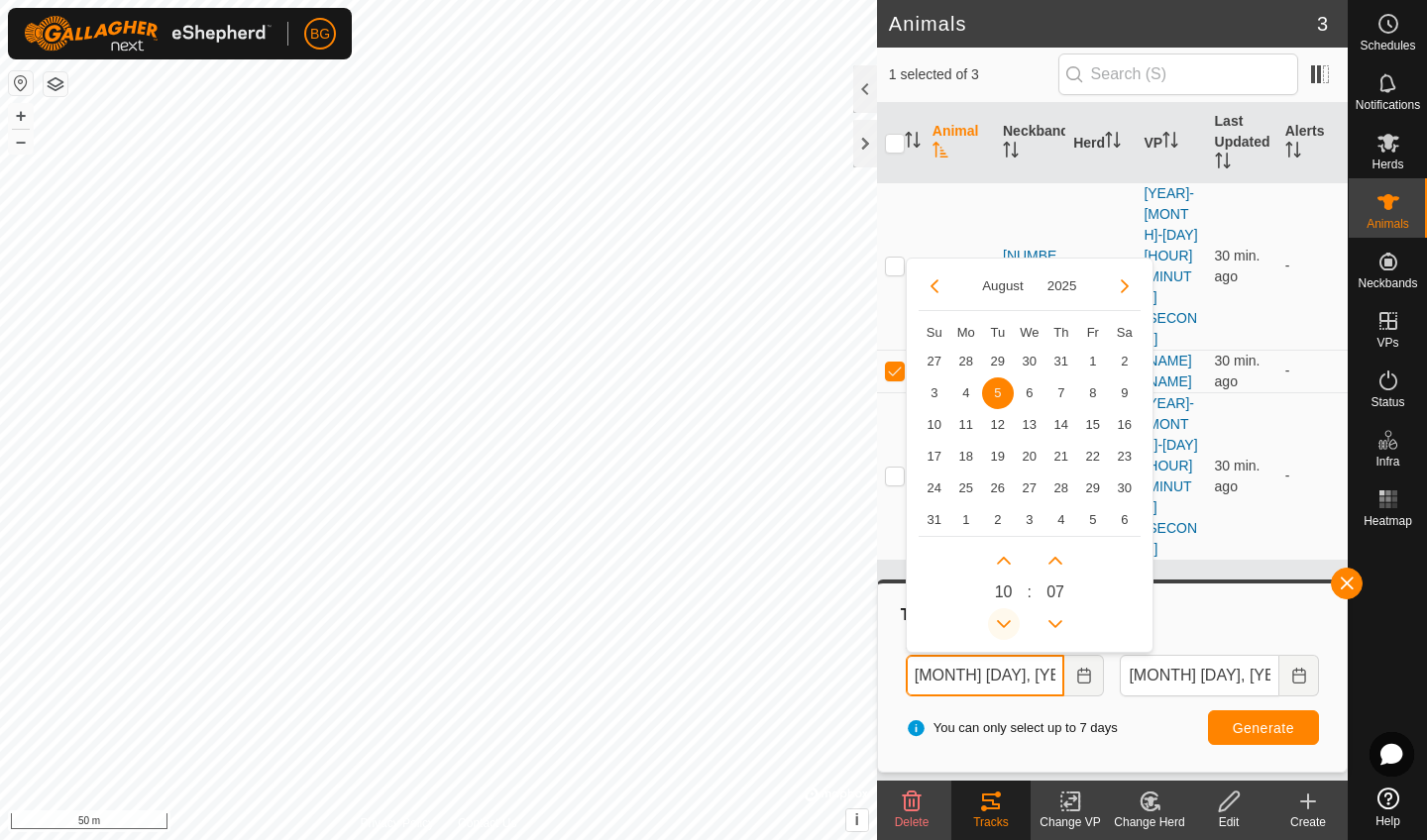 click at bounding box center [1004, 624] 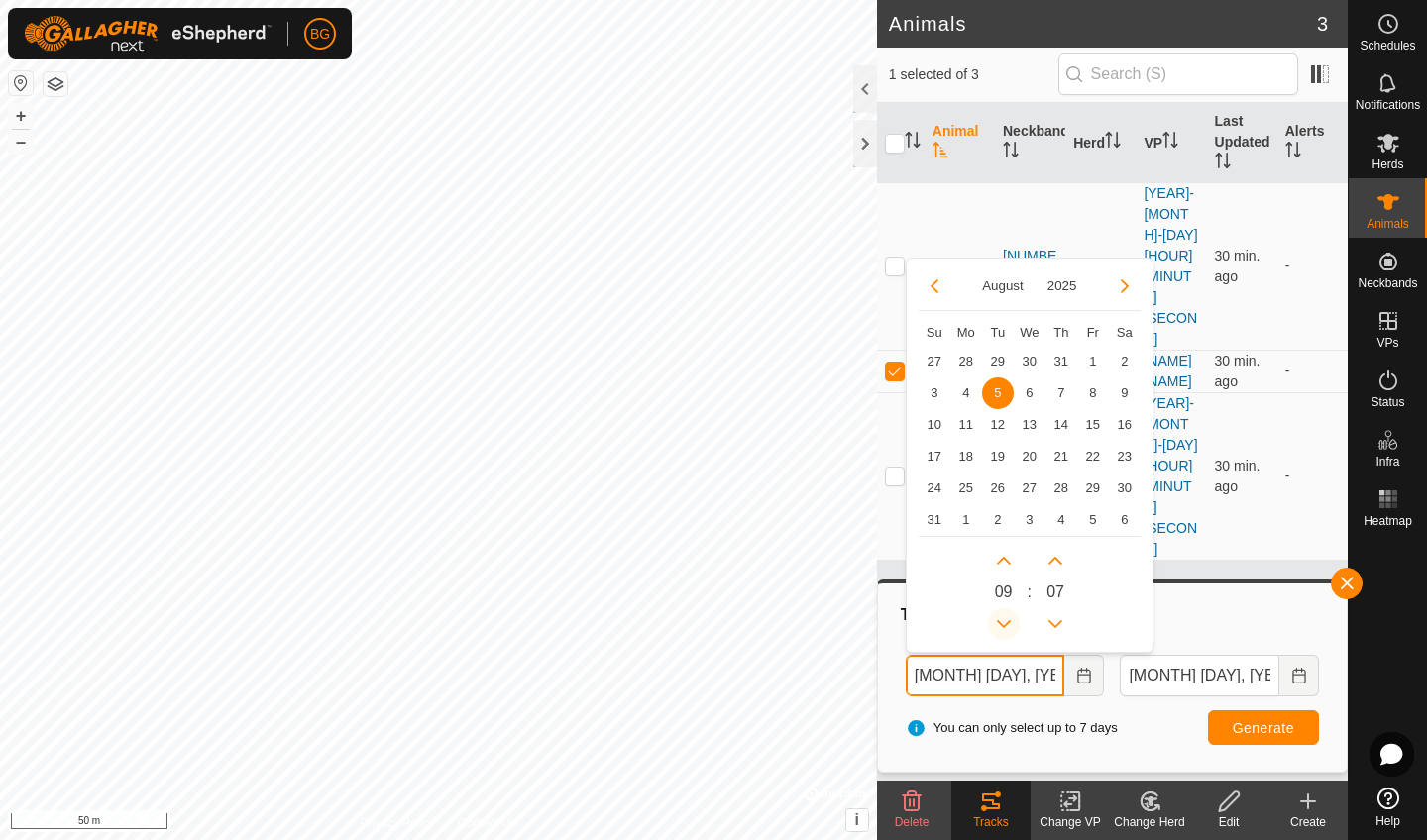 click at bounding box center [1004, 624] 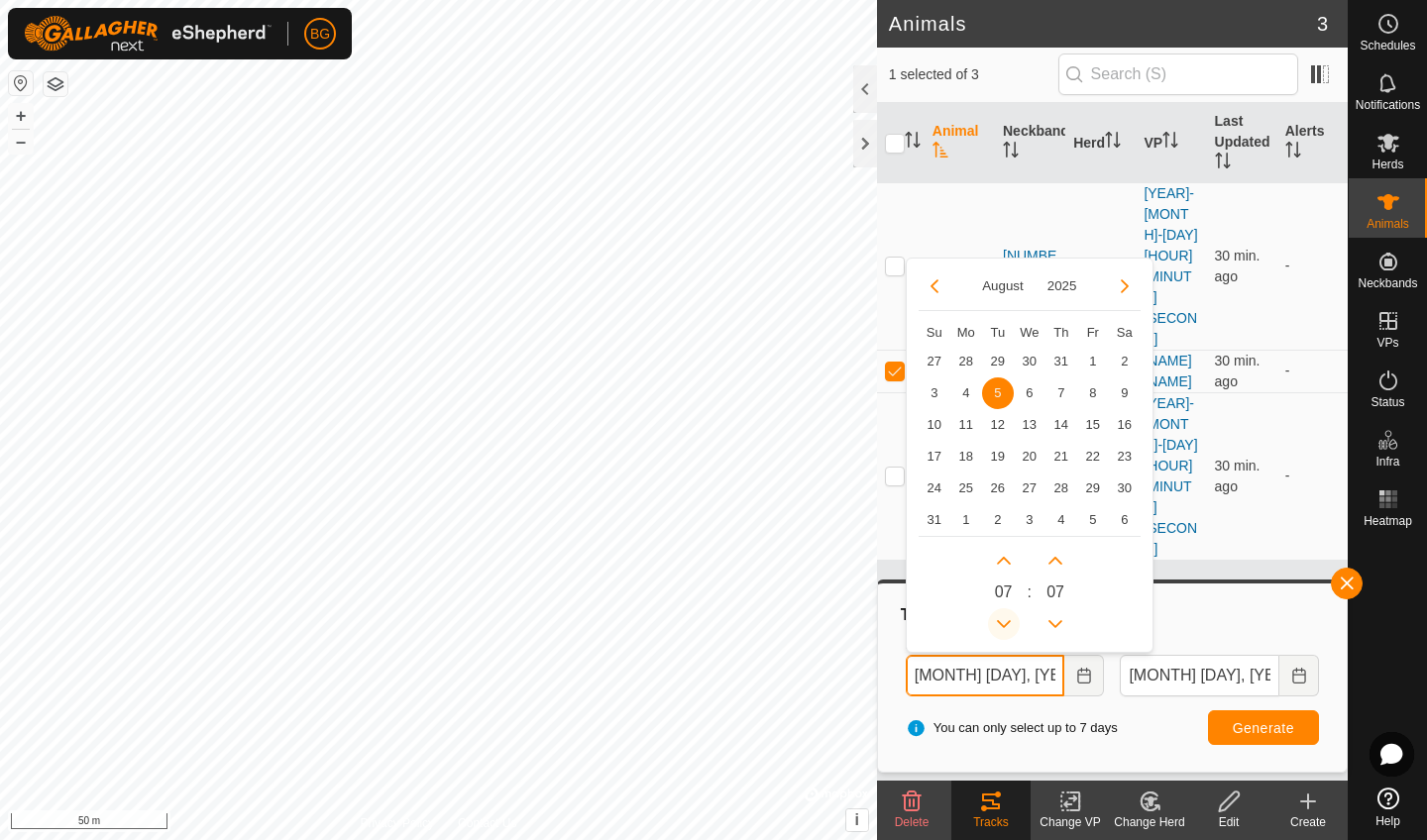 click at bounding box center (1004, 624) 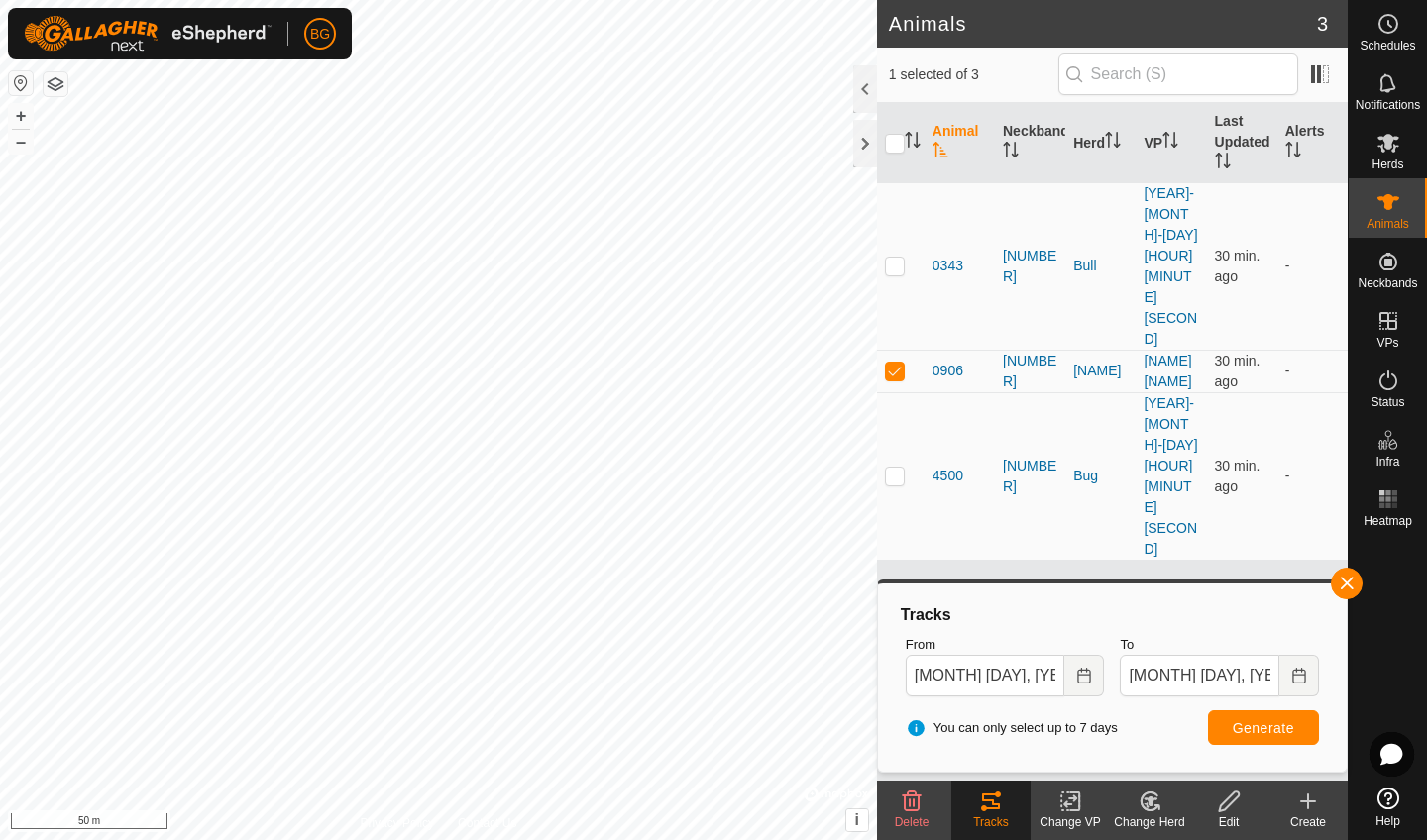 click on "Generate" at bounding box center [1263, 728] 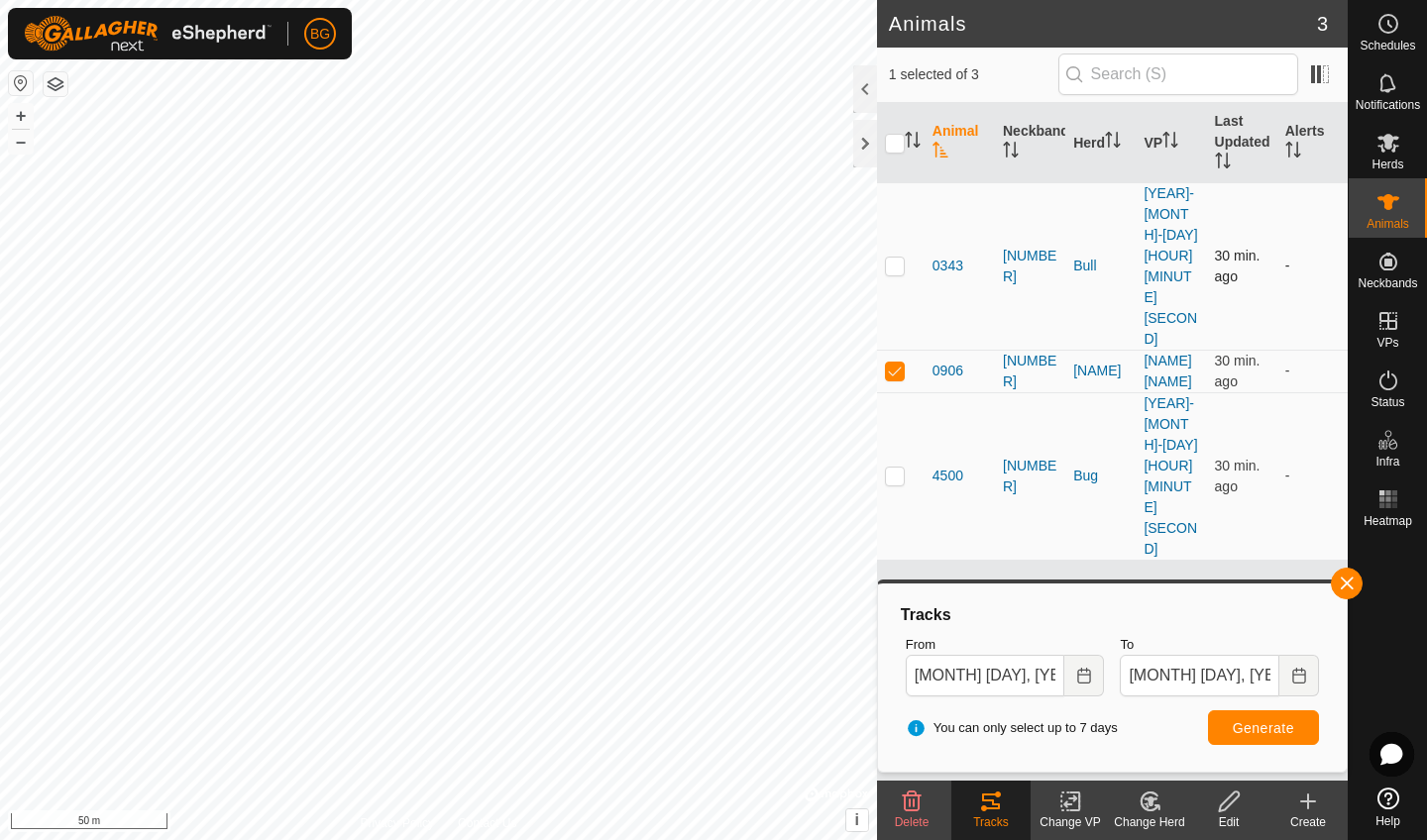 click at bounding box center [895, 265] 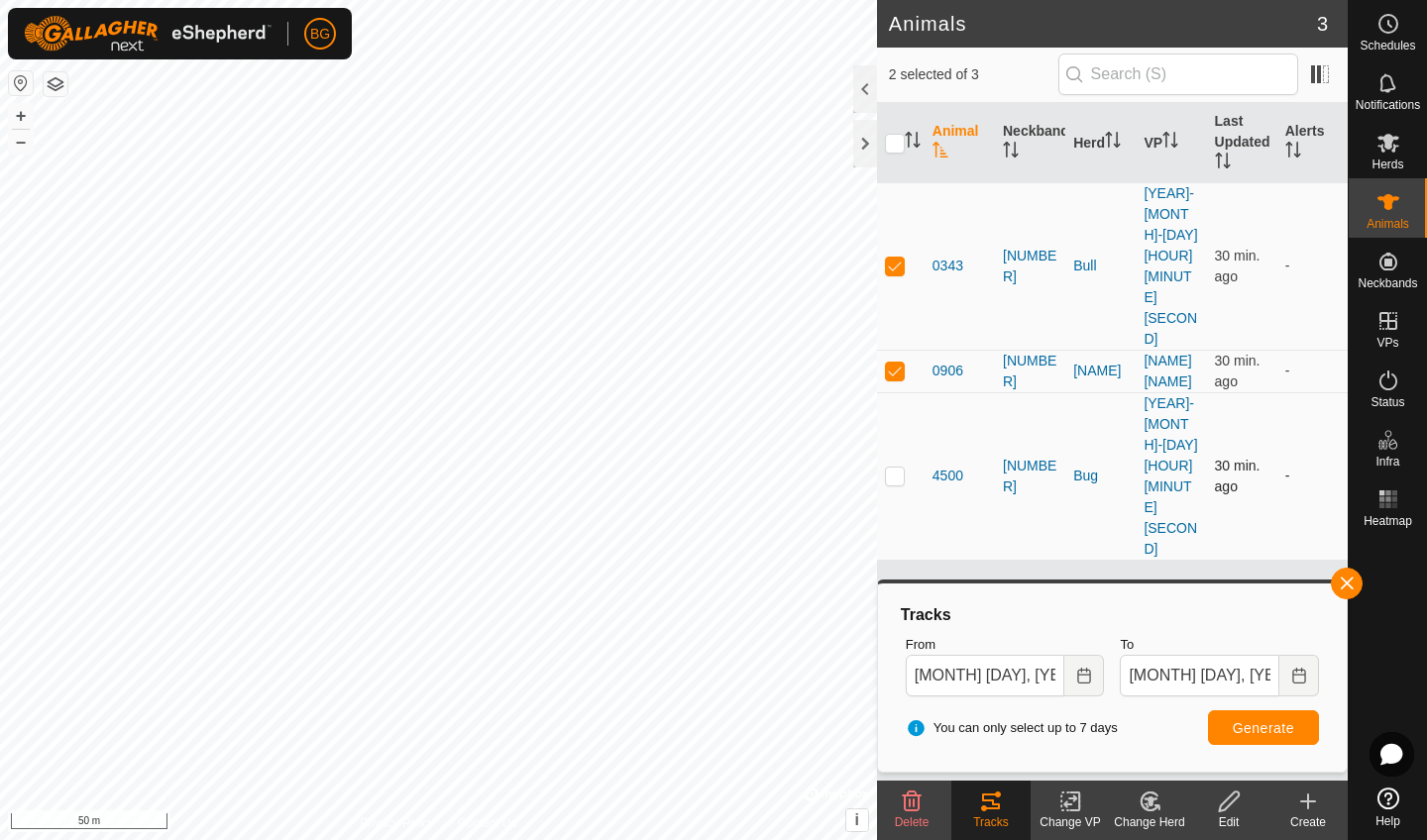 click at bounding box center (895, 475) 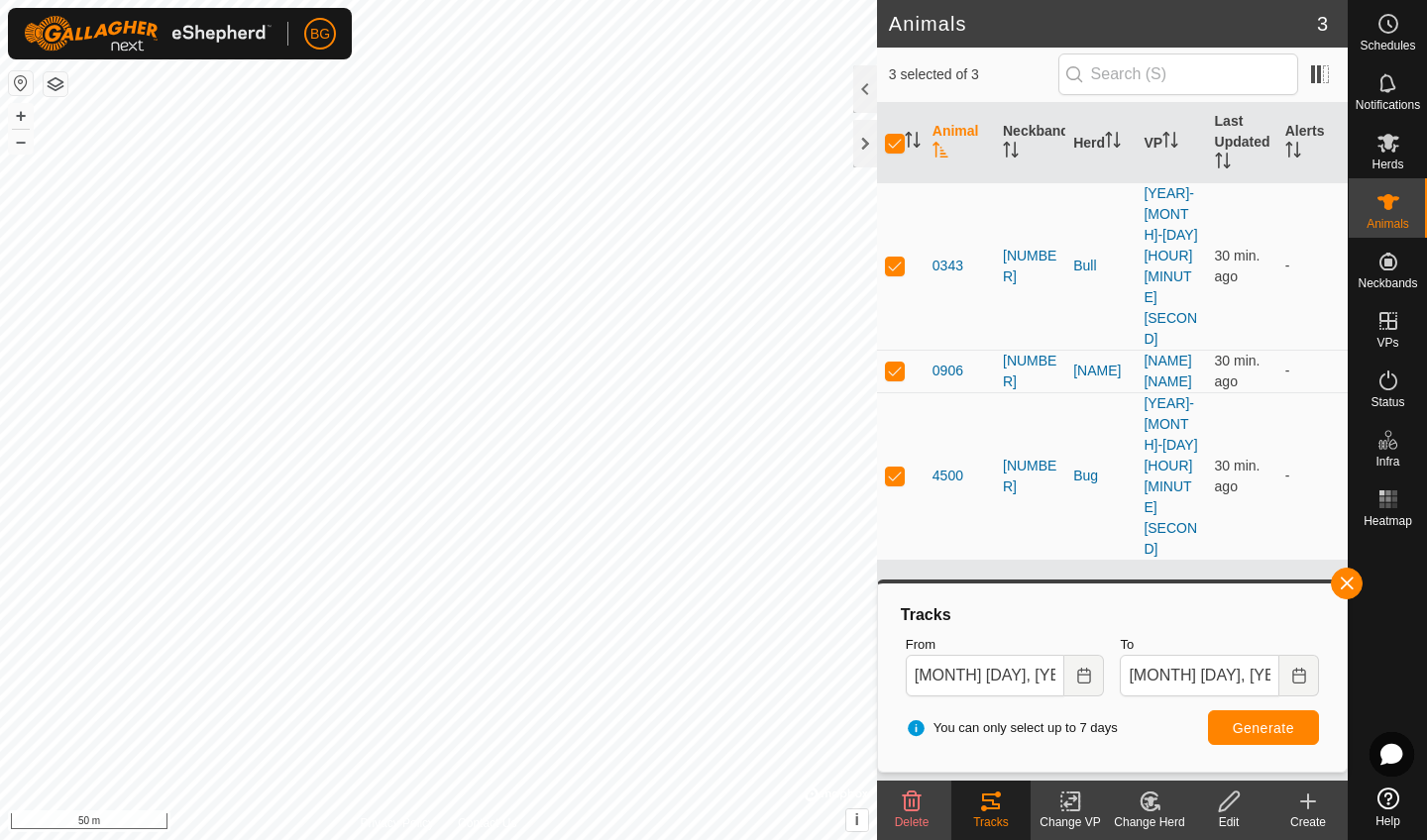 click on "Generate" at bounding box center (1263, 728) 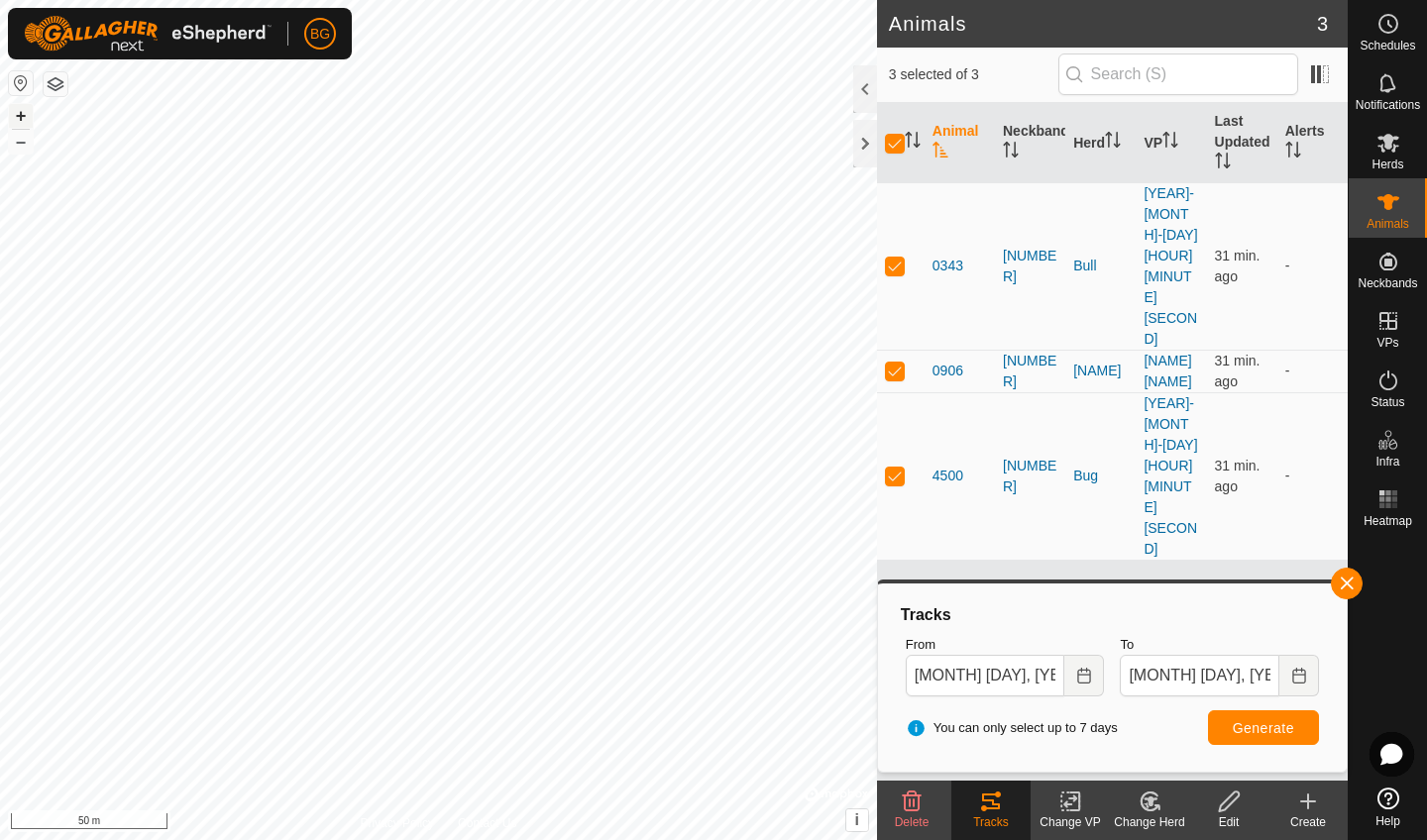 click on "+" at bounding box center (21, 116) 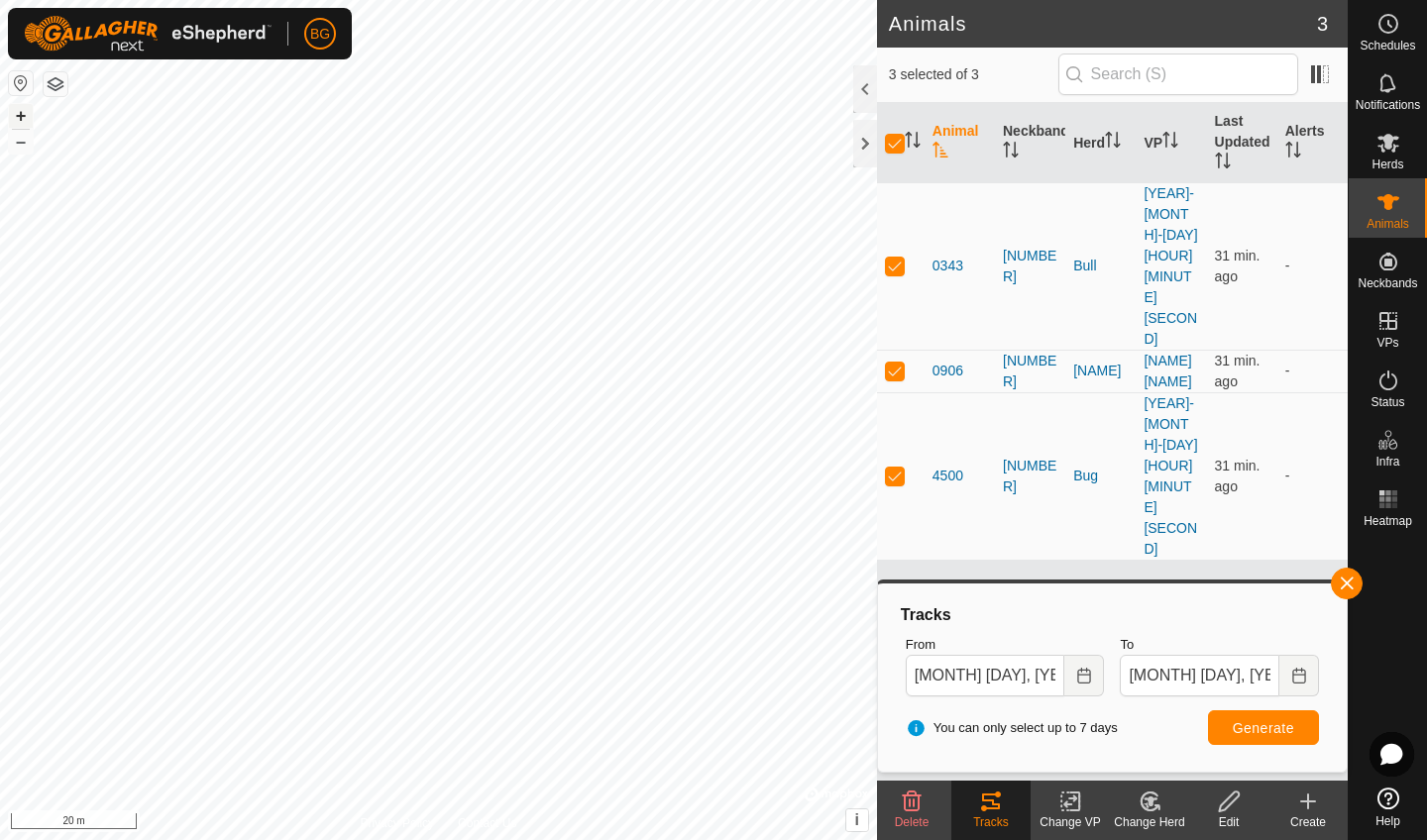 click on "+" at bounding box center [21, 116] 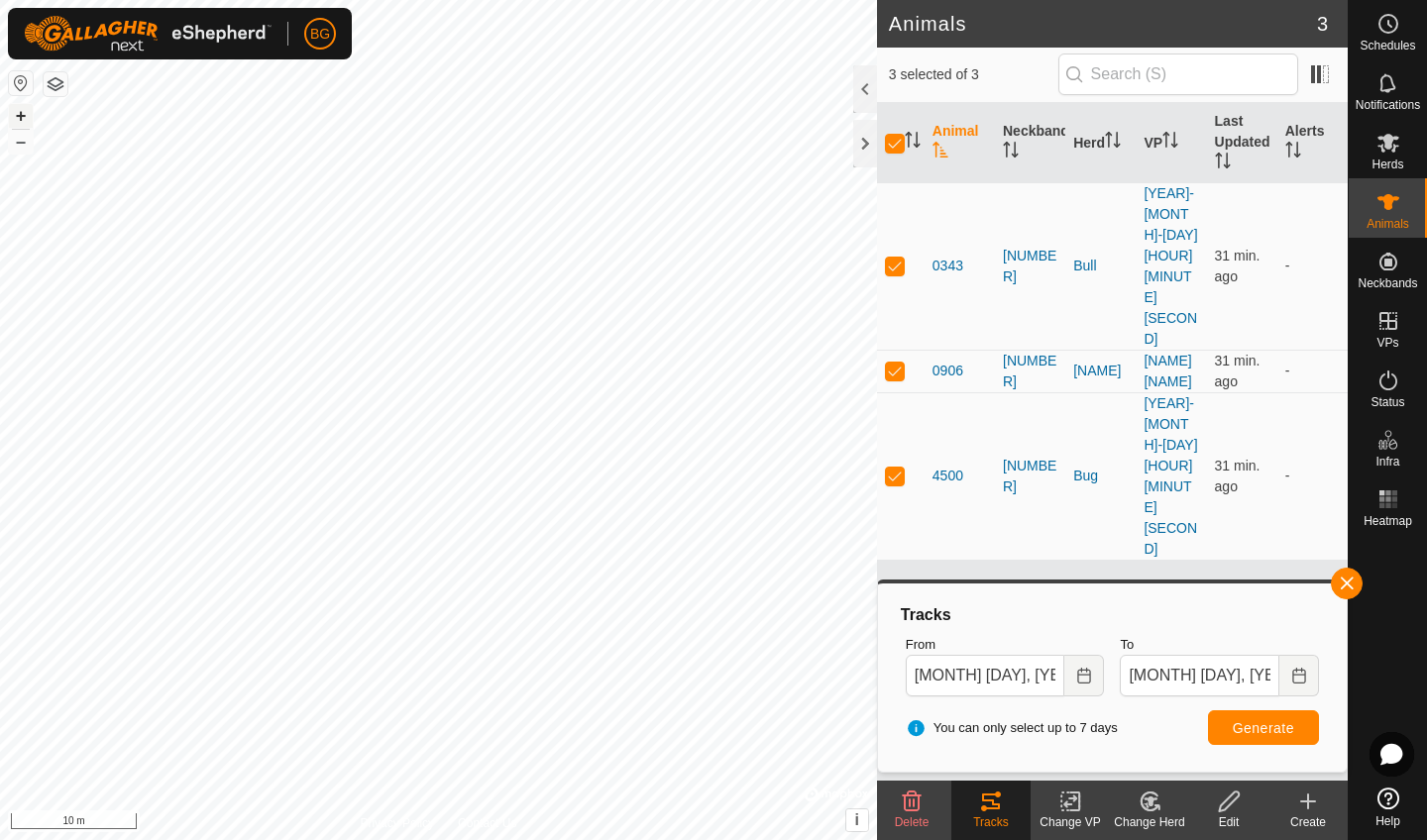 click on "+" at bounding box center [21, 116] 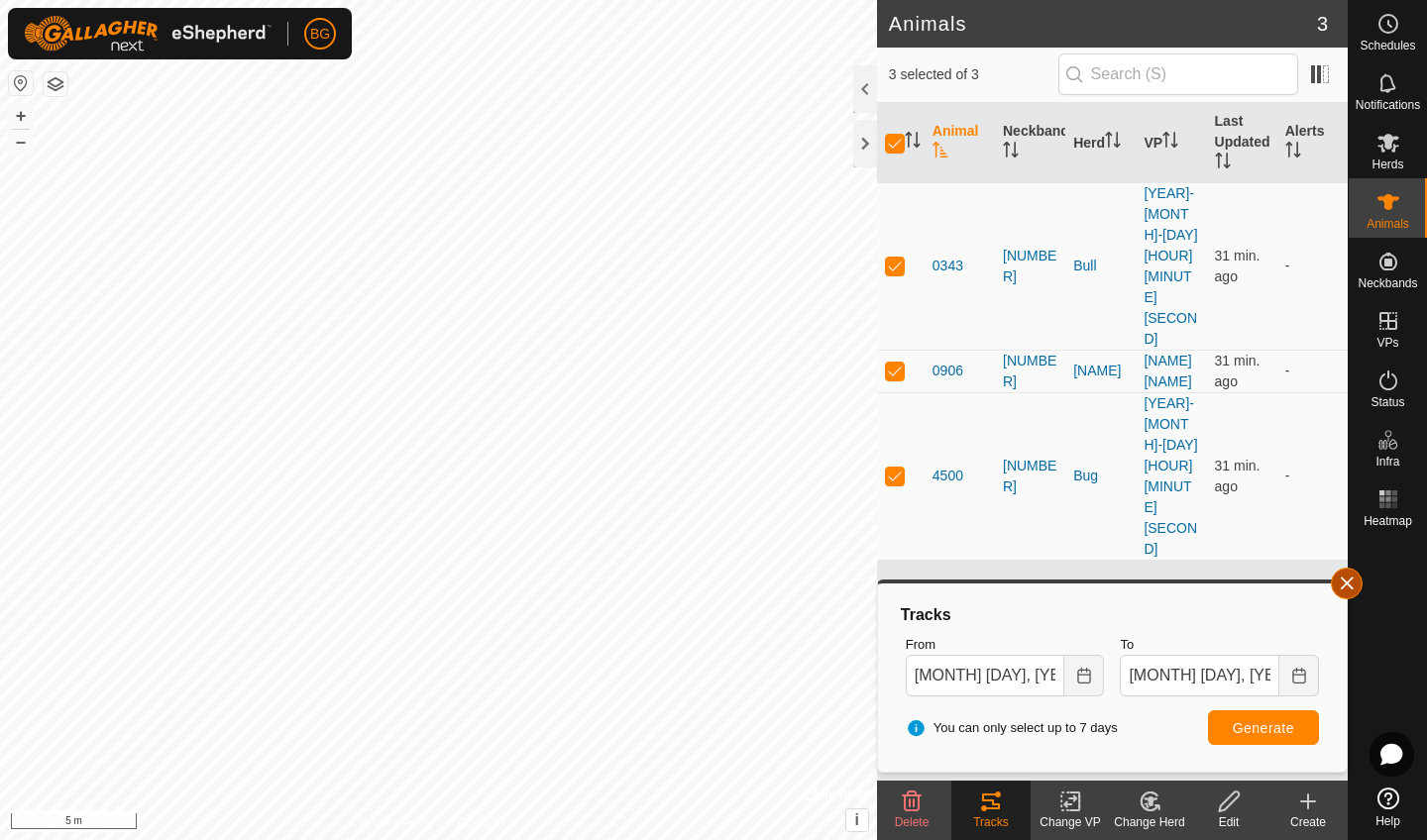 click at bounding box center (1347, 583) 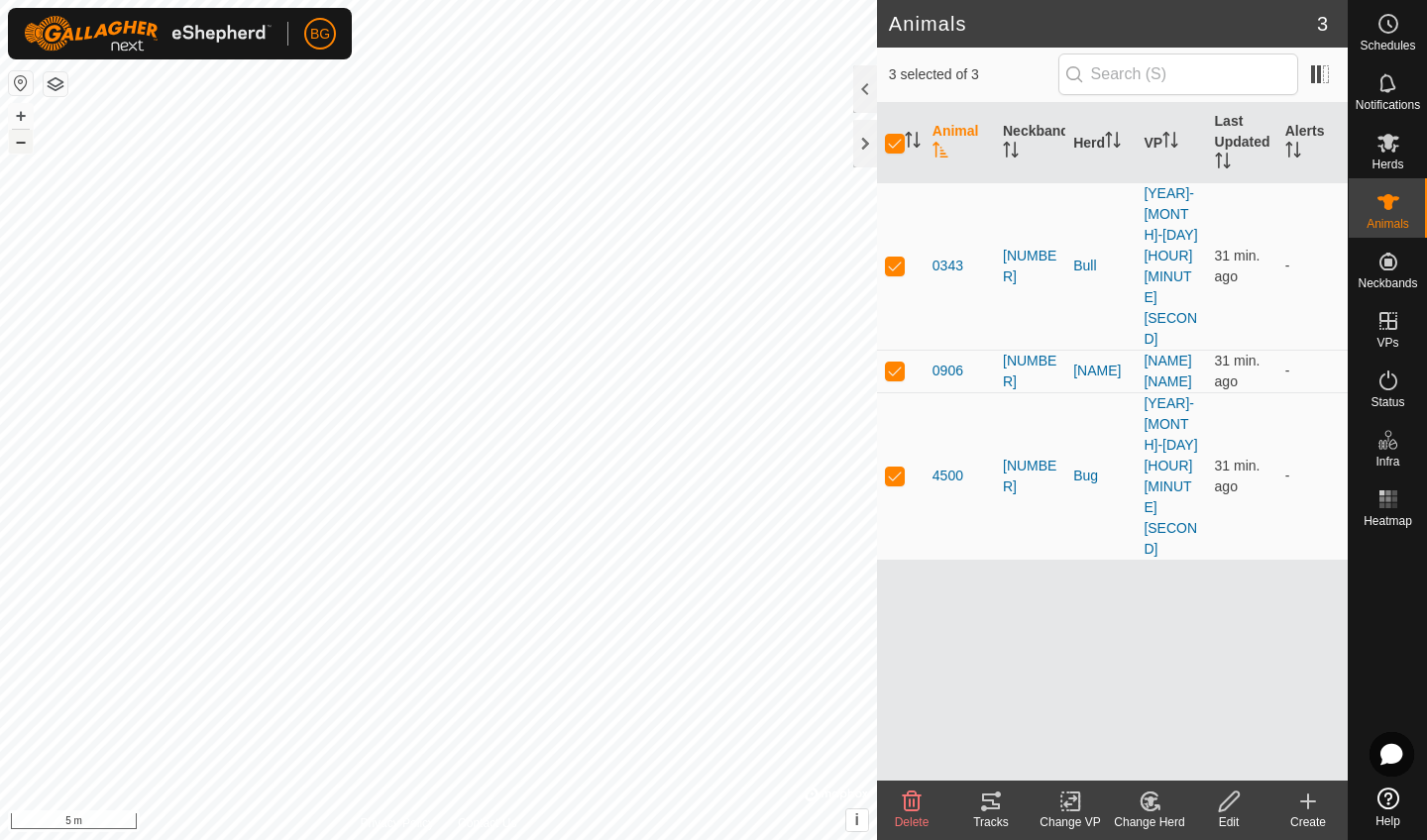 click on "–" at bounding box center (21, 142) 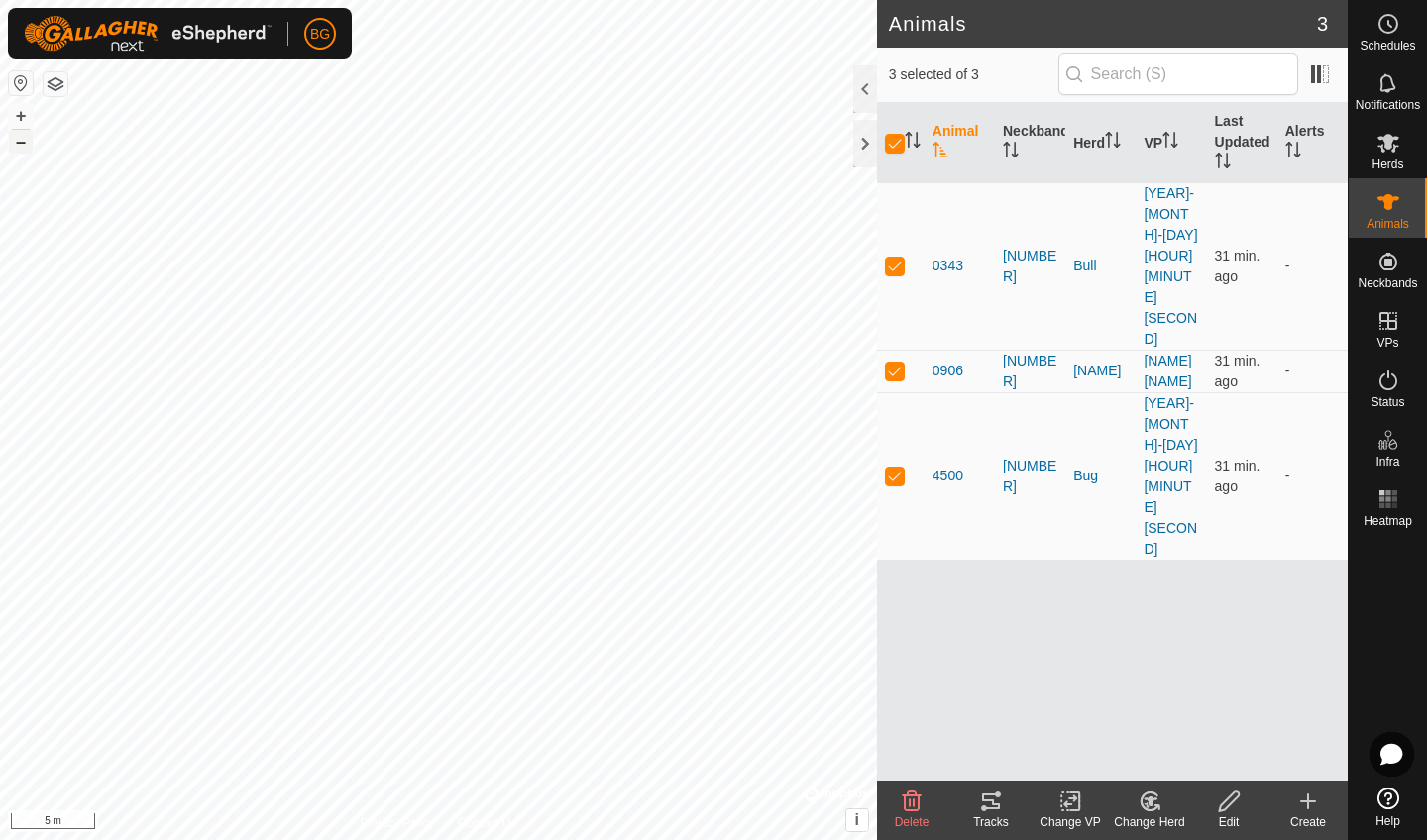 click on "–" at bounding box center (21, 142) 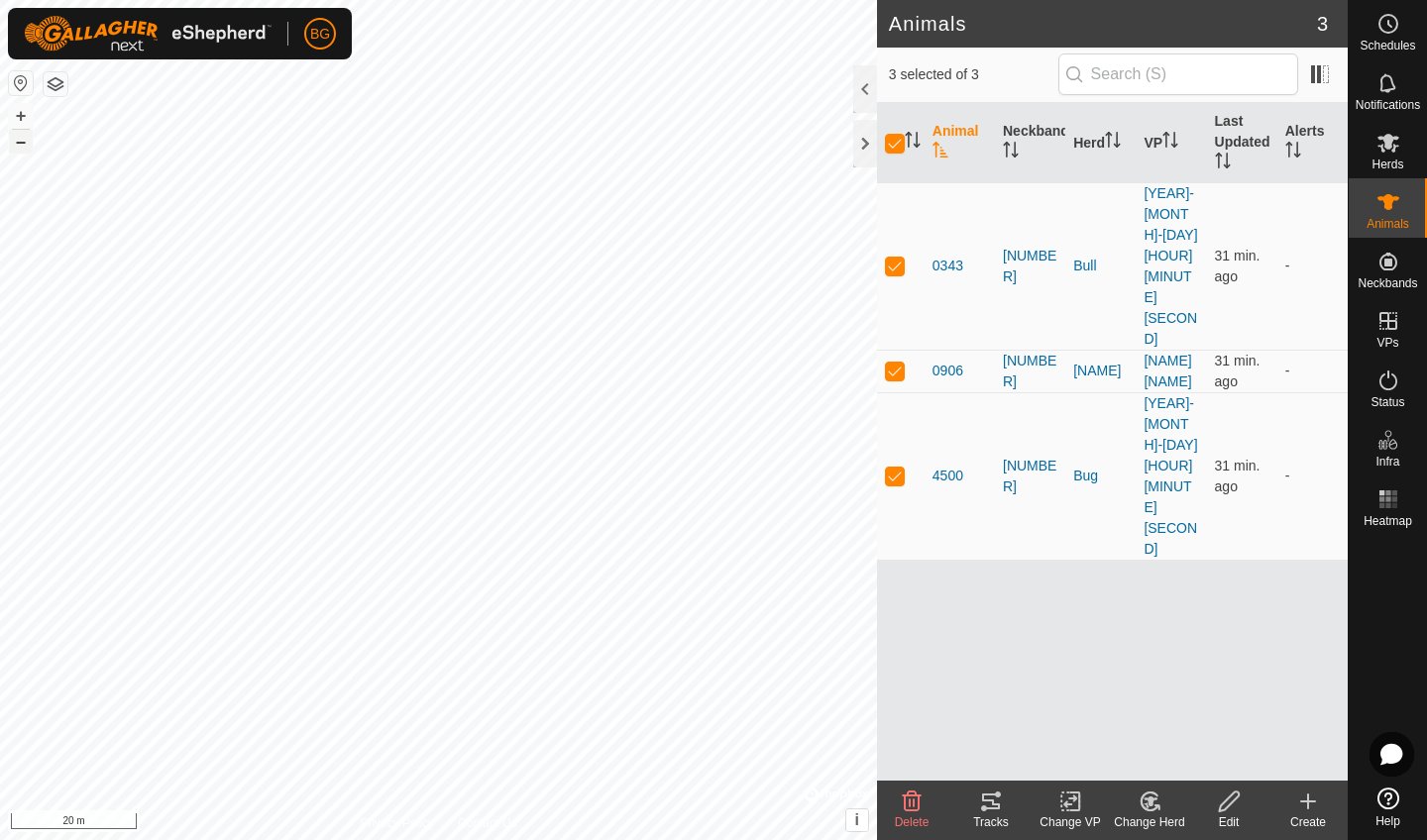 click on "–" at bounding box center [21, 142] 